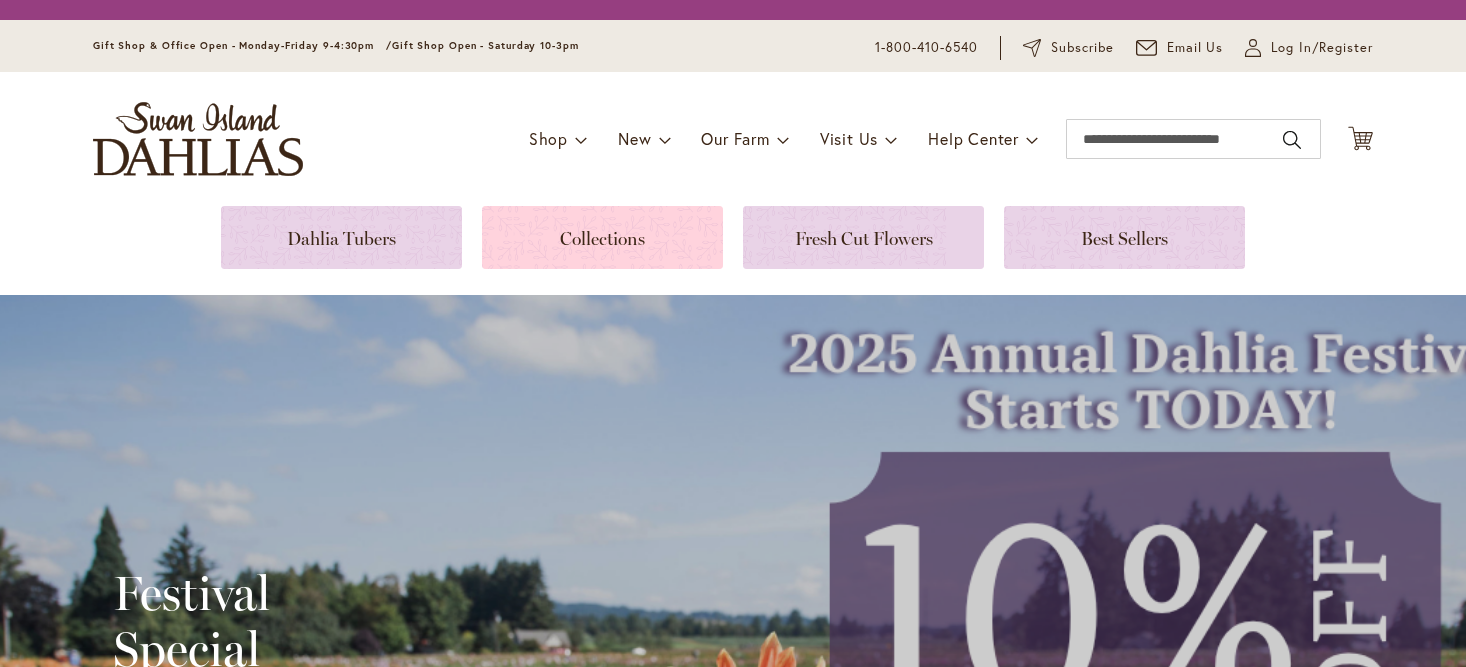 scroll, scrollTop: 0, scrollLeft: 0, axis: both 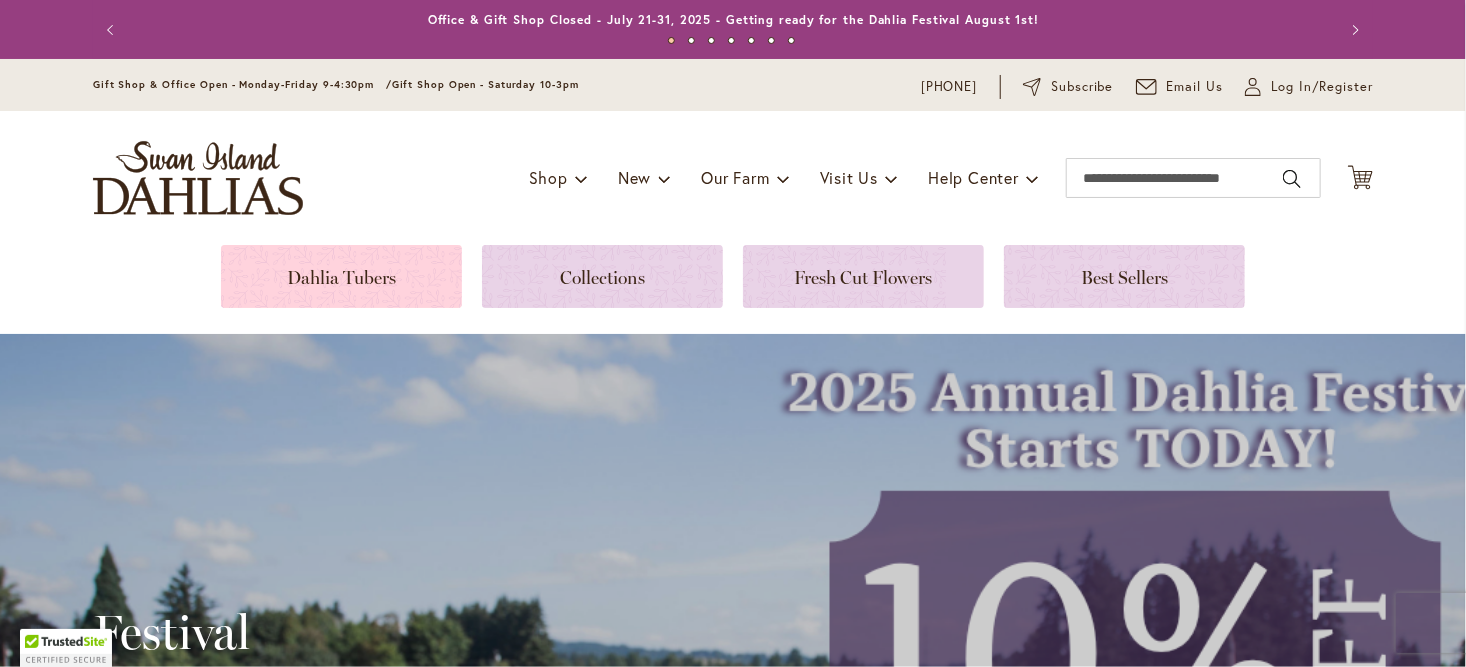 click at bounding box center [341, 276] 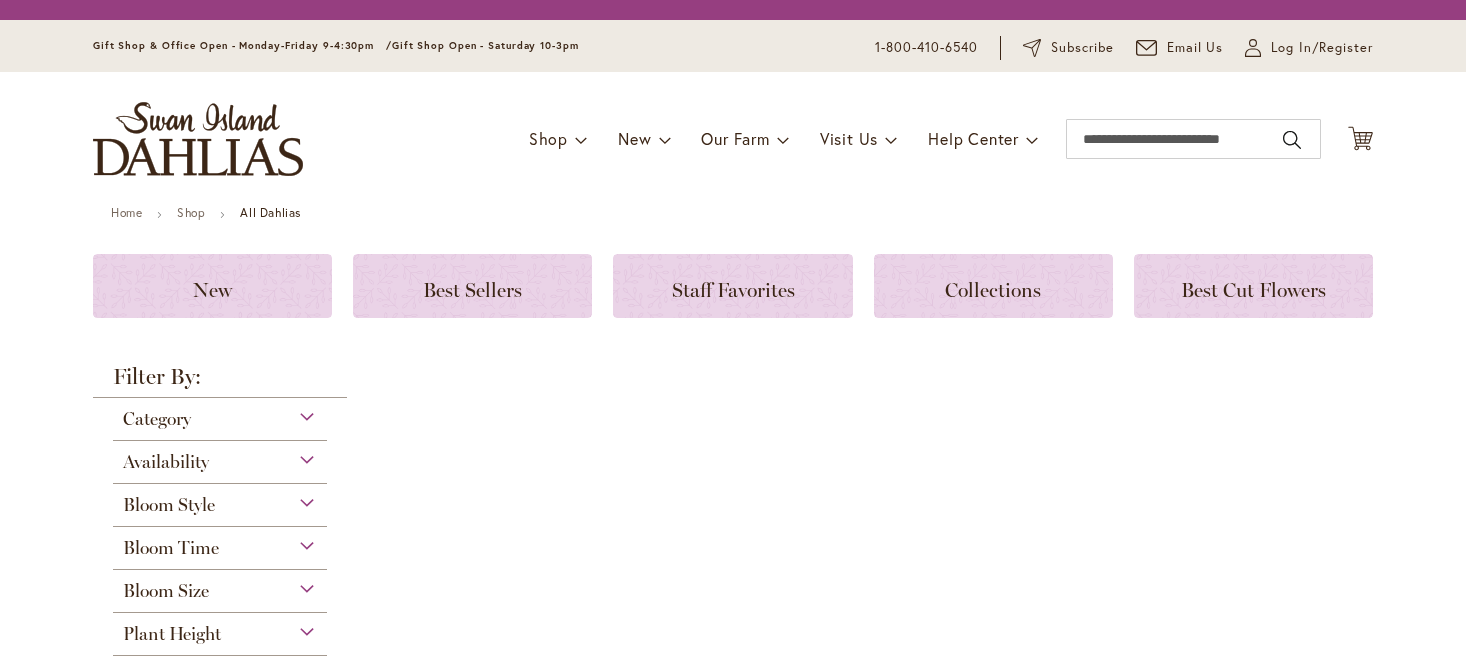 scroll, scrollTop: 0, scrollLeft: 0, axis: both 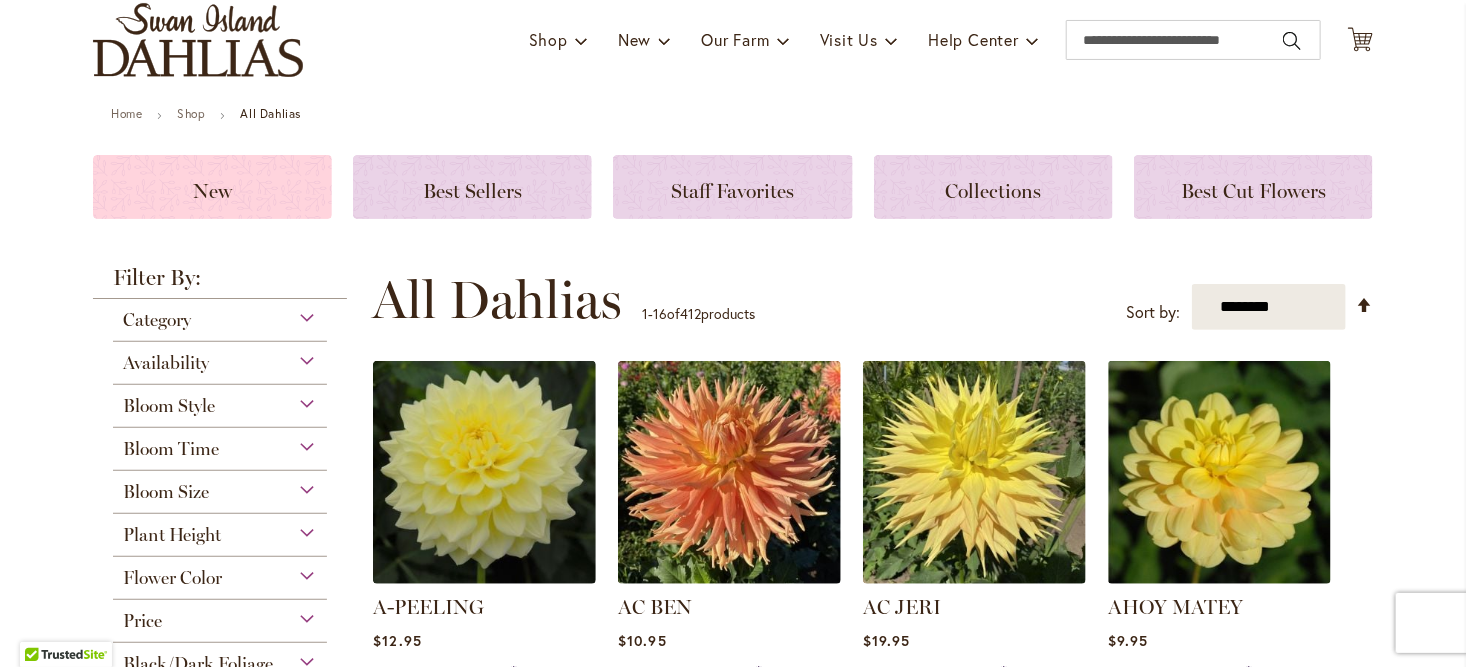 click on "New" 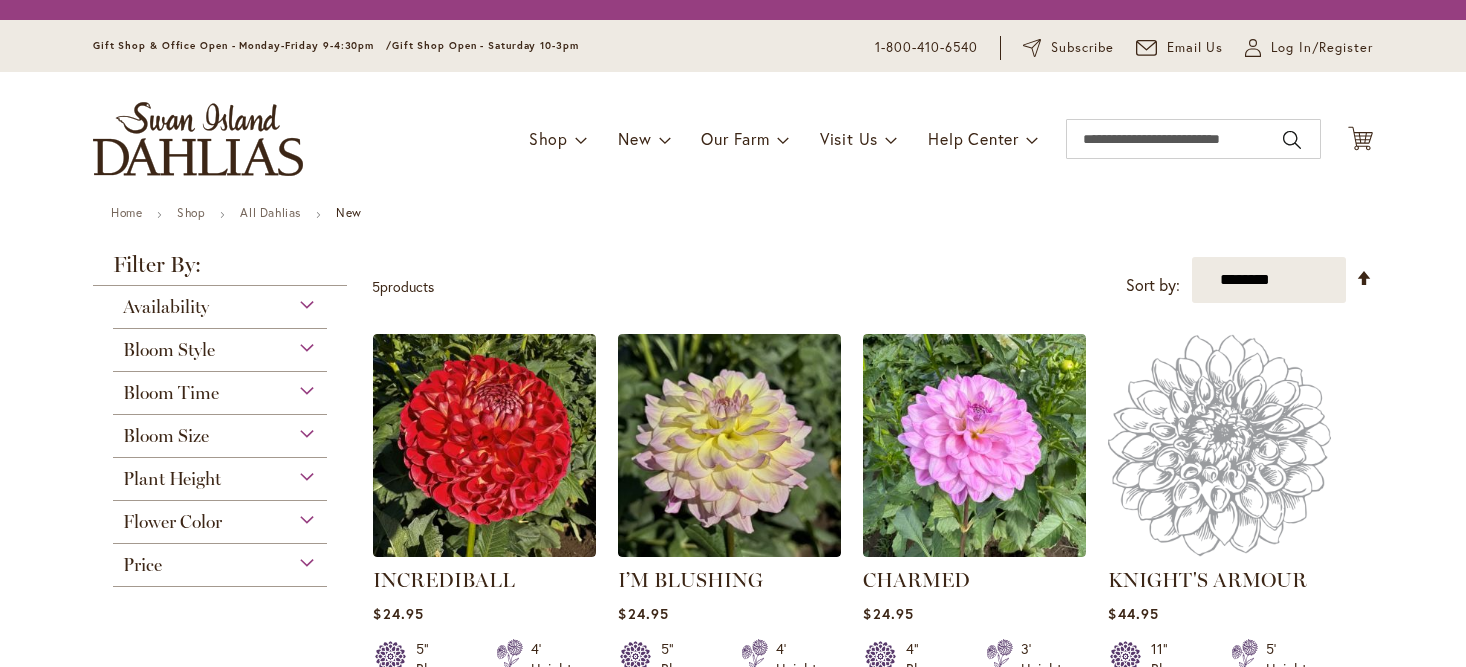 scroll, scrollTop: 0, scrollLeft: 0, axis: both 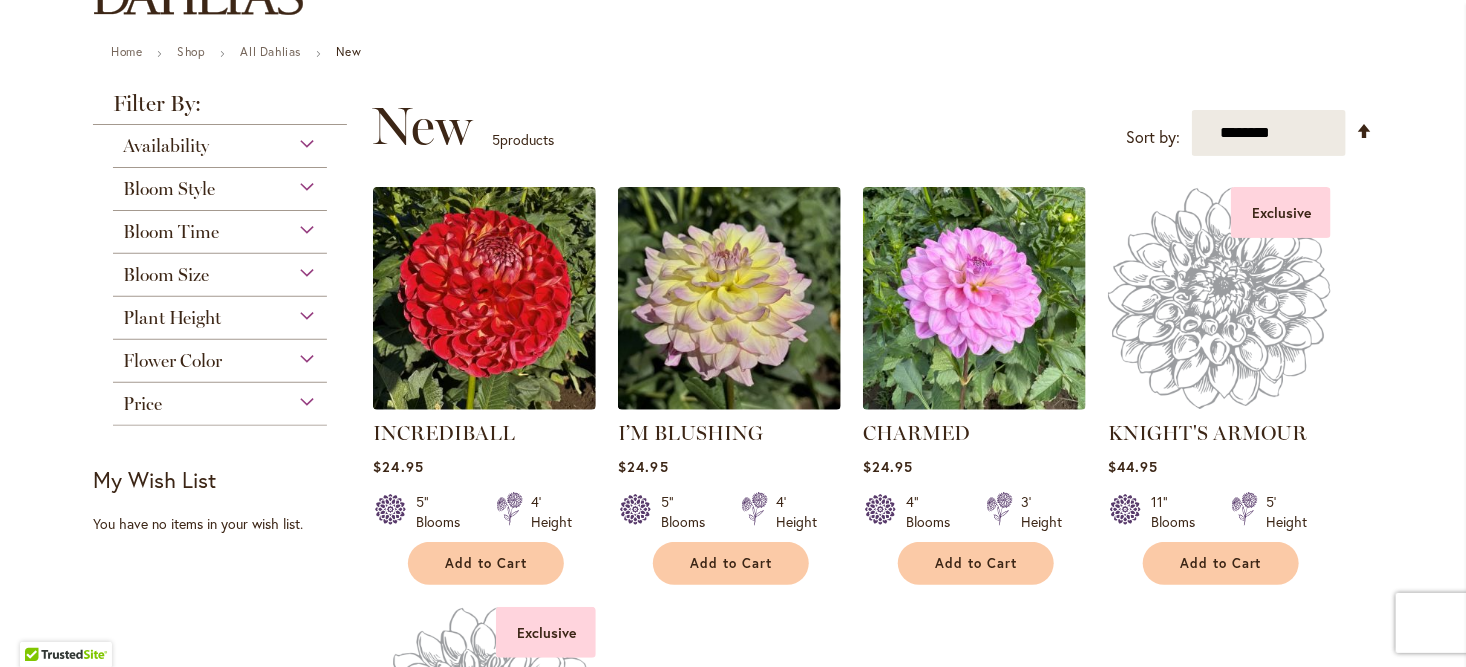 click on "Availability" at bounding box center (166, 146) 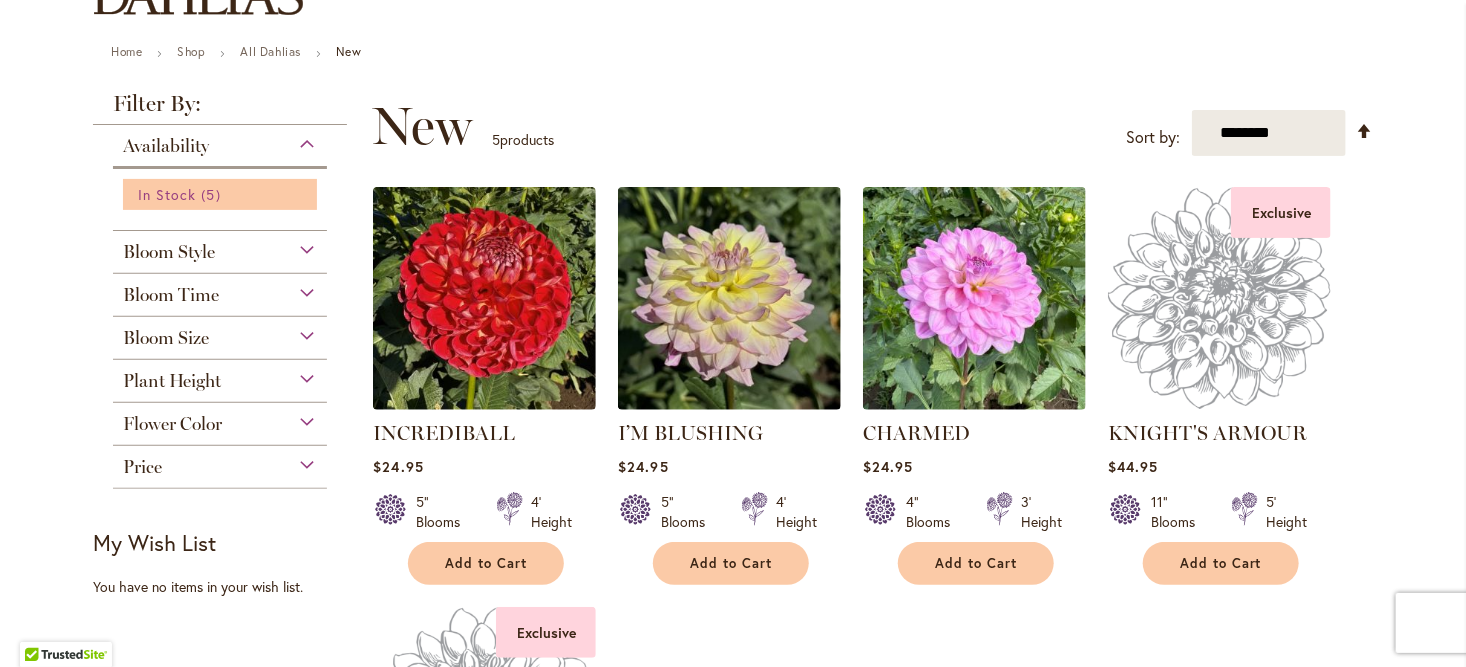 click on "In Stock" at bounding box center [167, 194] 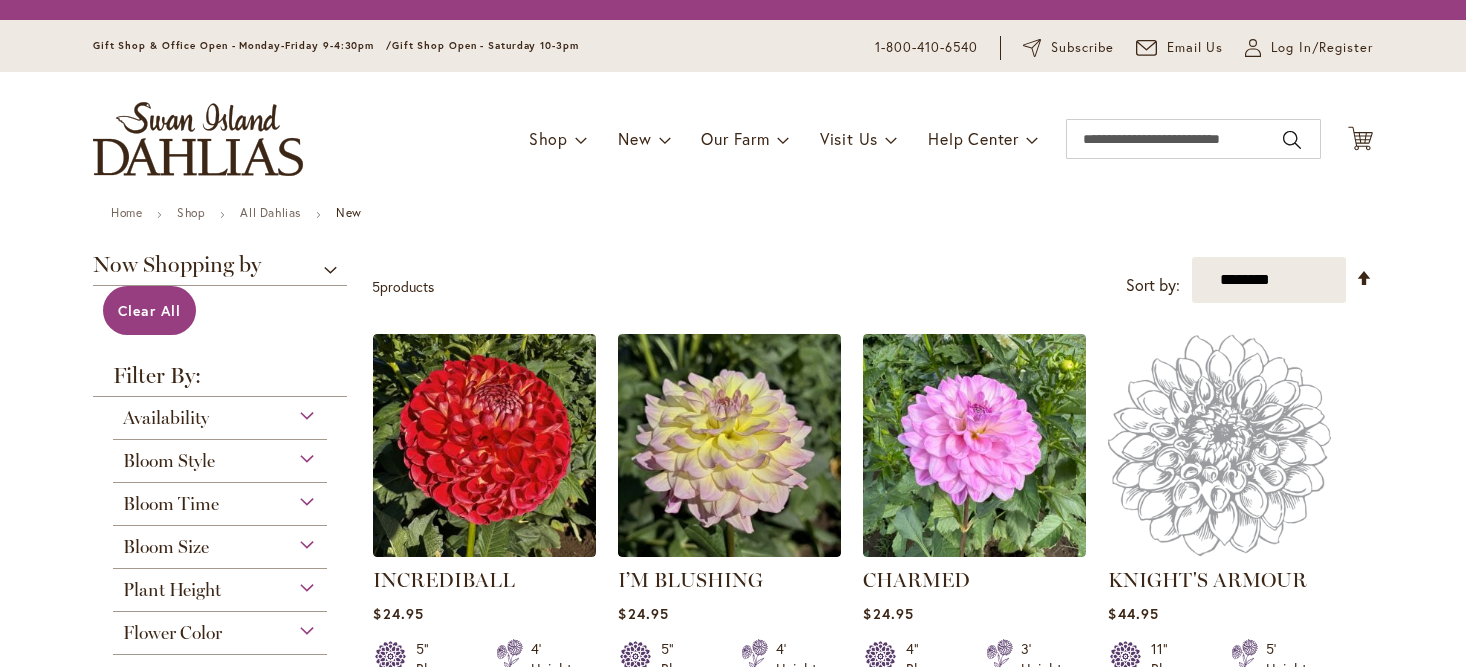 scroll, scrollTop: 0, scrollLeft: 0, axis: both 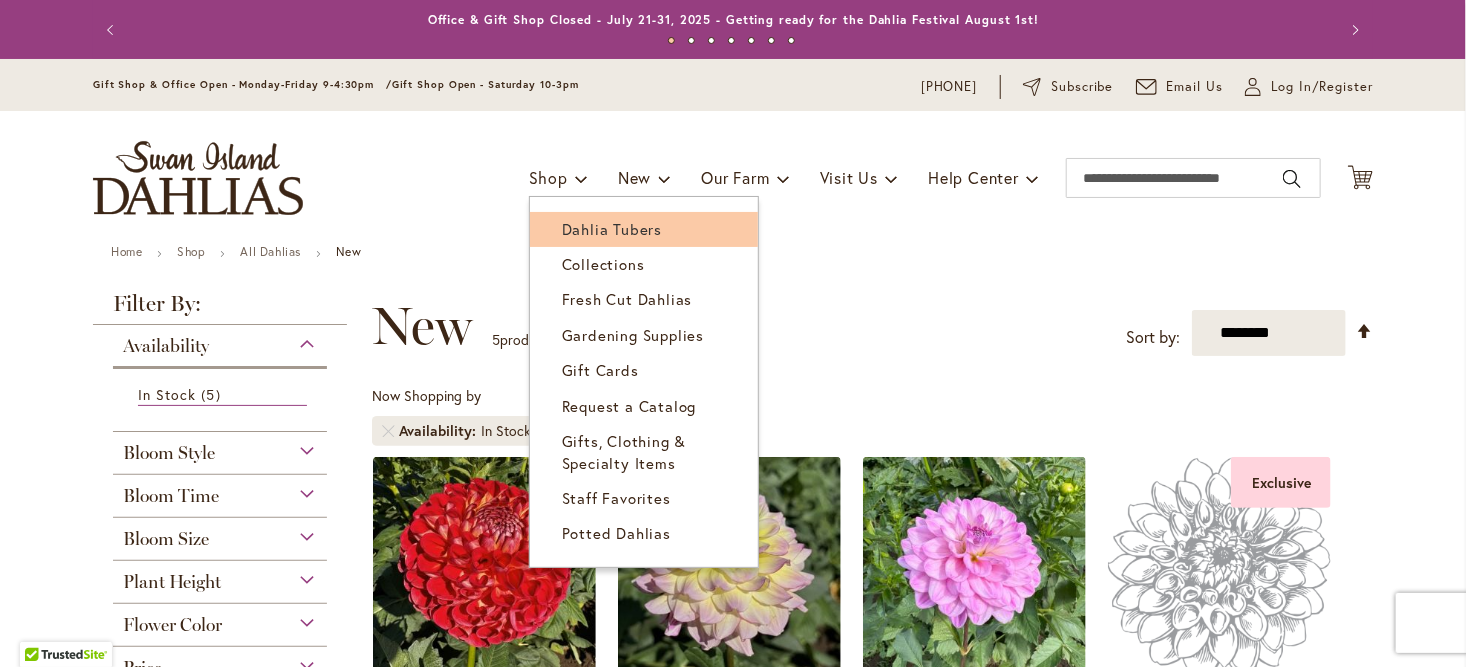 click on "Dahlia Tubers" at bounding box center [612, 229] 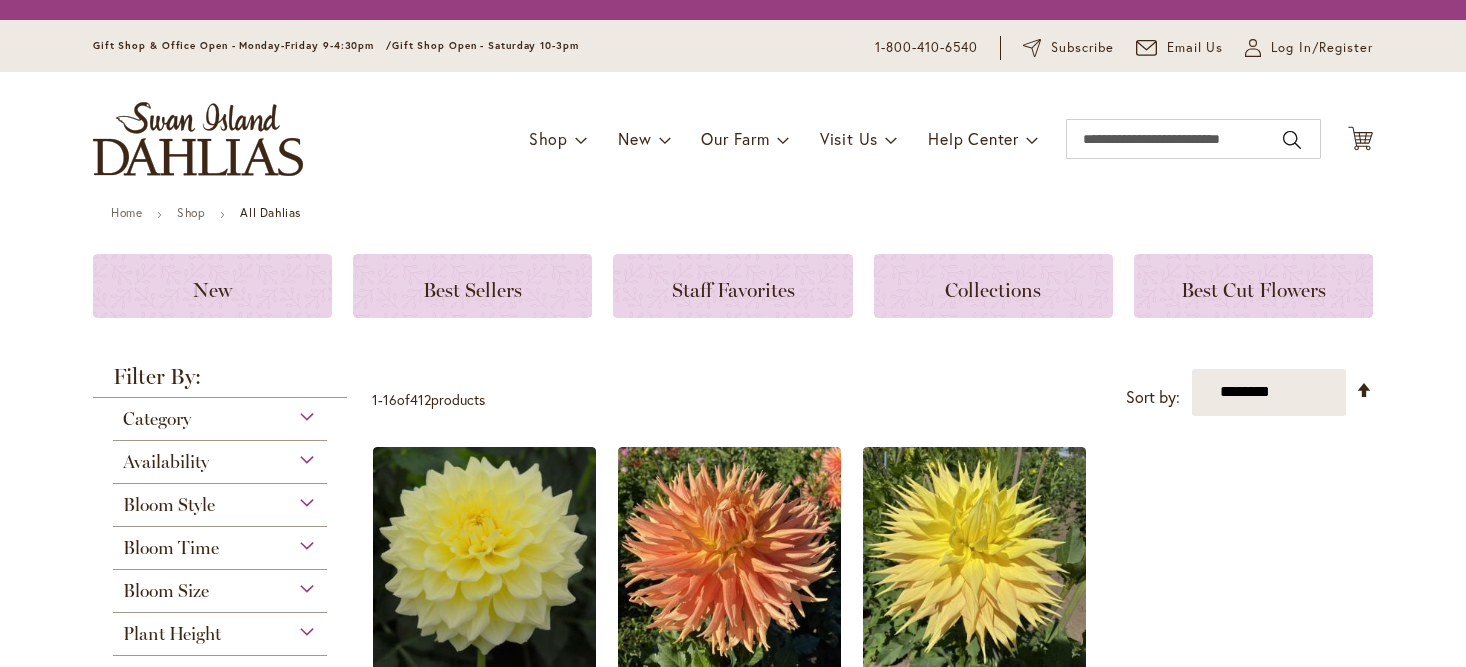 scroll, scrollTop: 0, scrollLeft: 0, axis: both 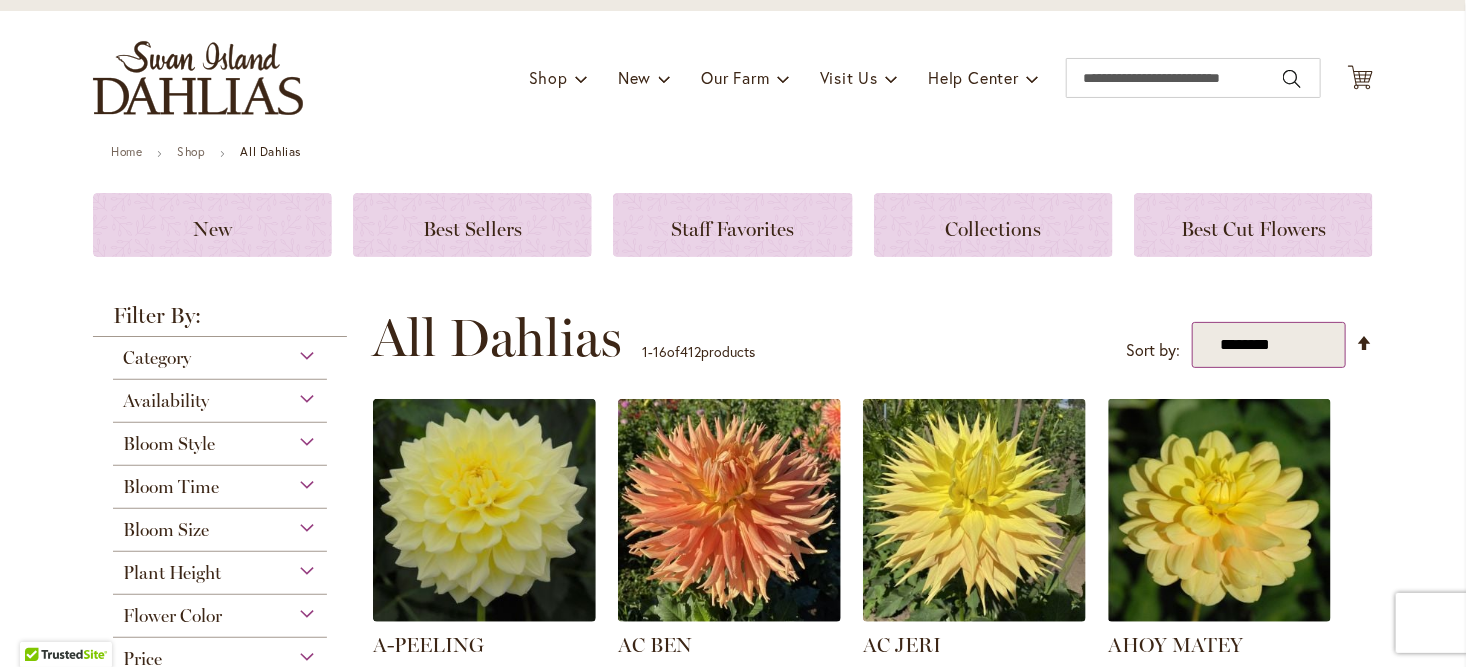 click on "**********" at bounding box center (1269, 345) 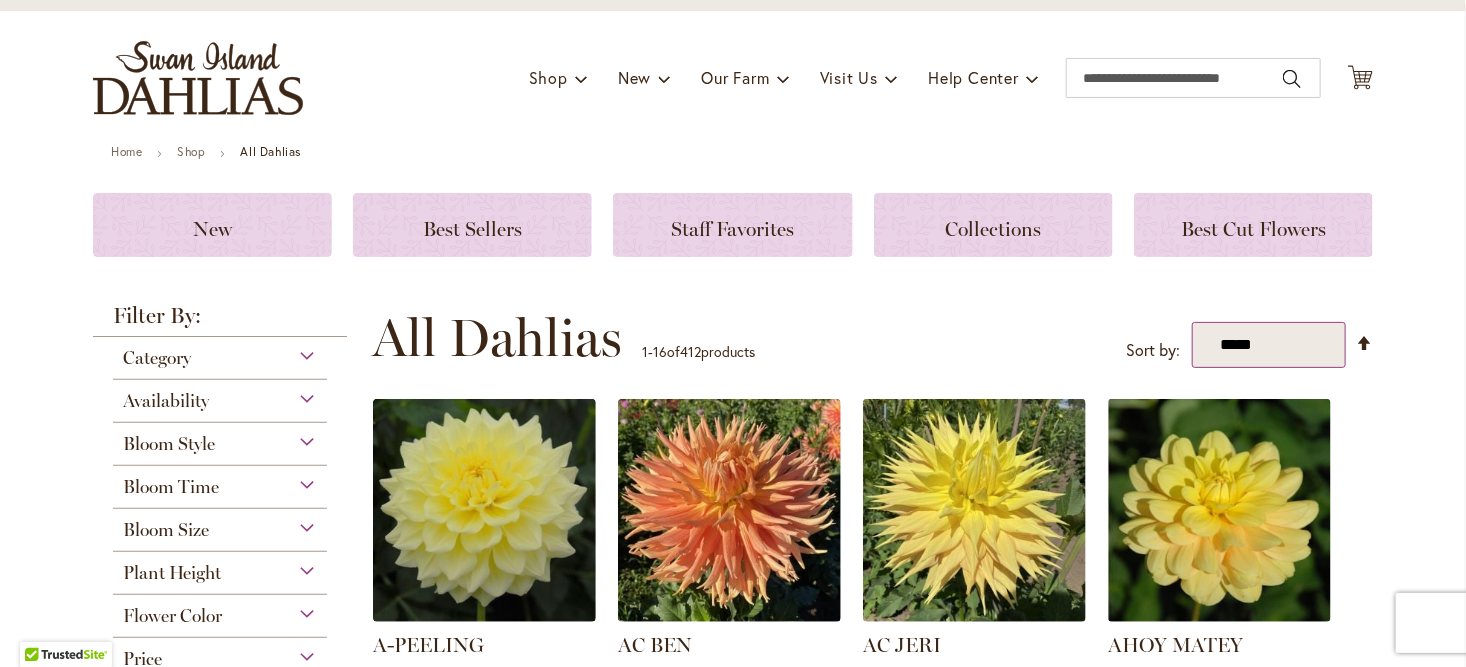 click on "**********" at bounding box center [1269, 345] 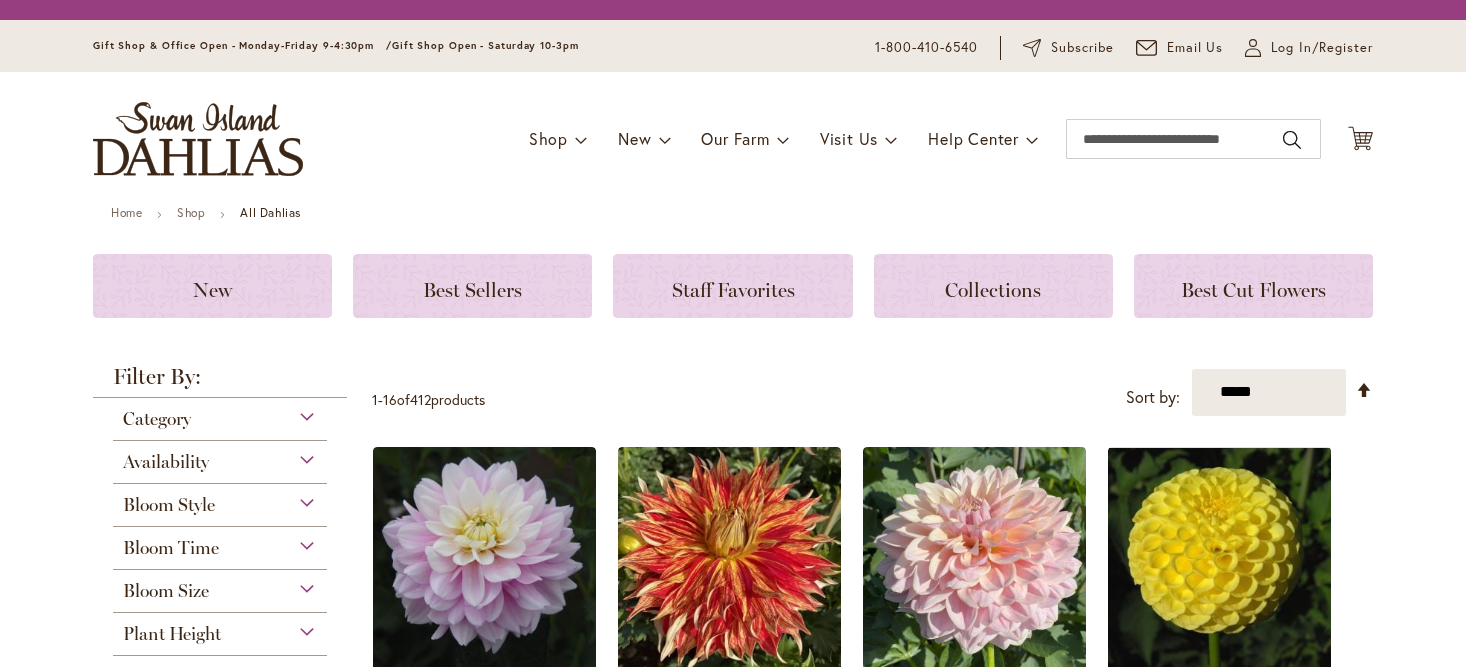 scroll, scrollTop: 0, scrollLeft: 0, axis: both 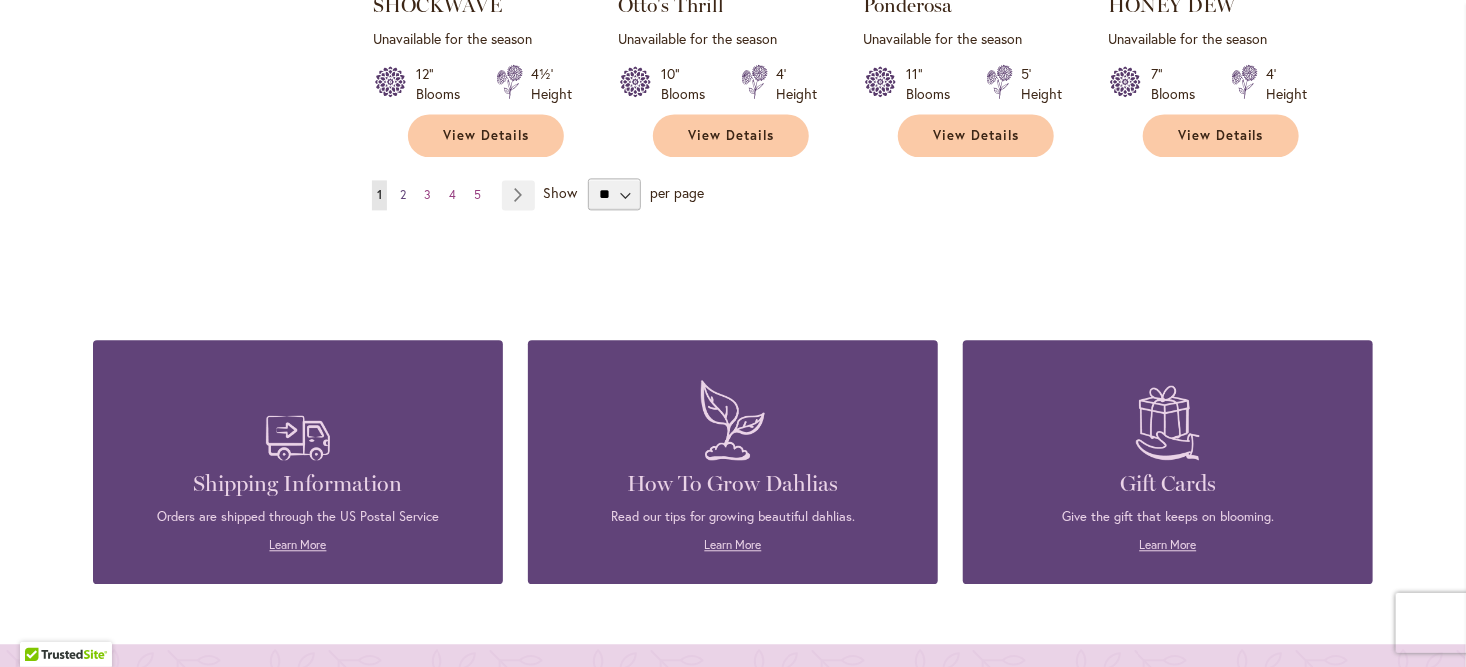 click on "Page
2" at bounding box center (403, 195) 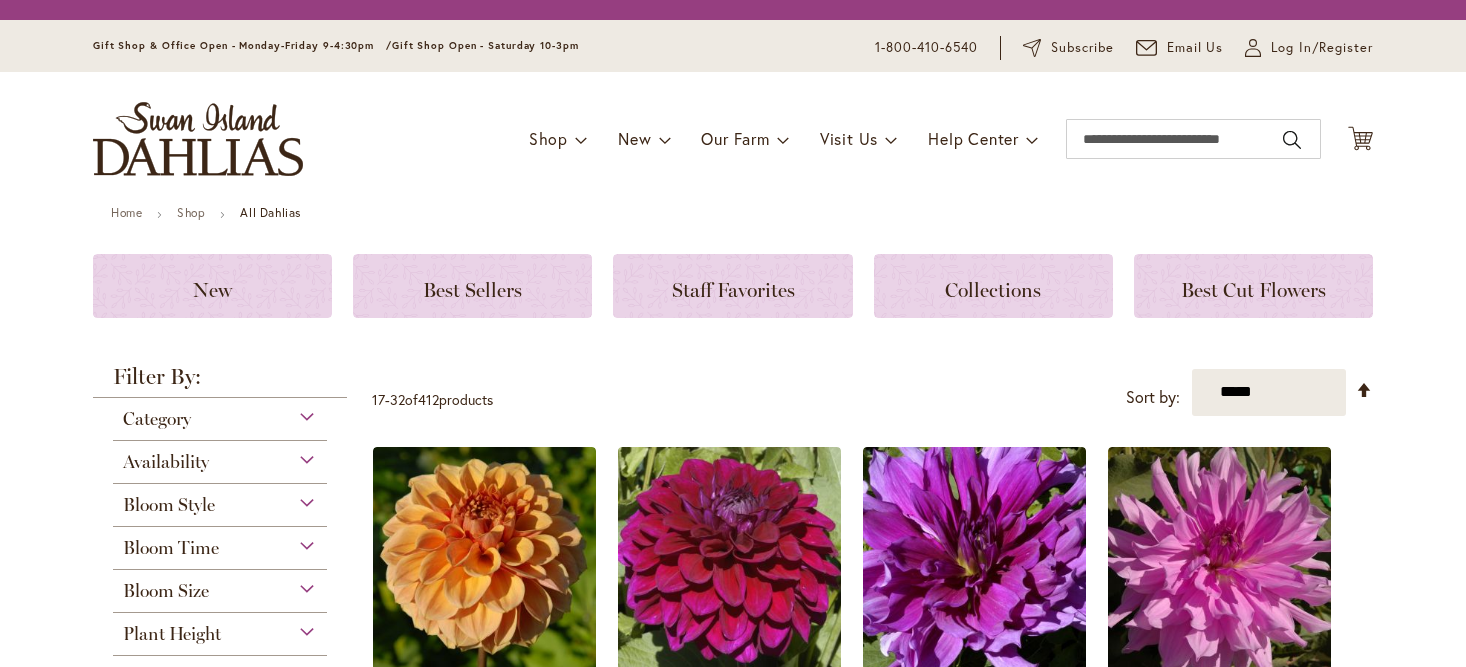 scroll, scrollTop: 0, scrollLeft: 0, axis: both 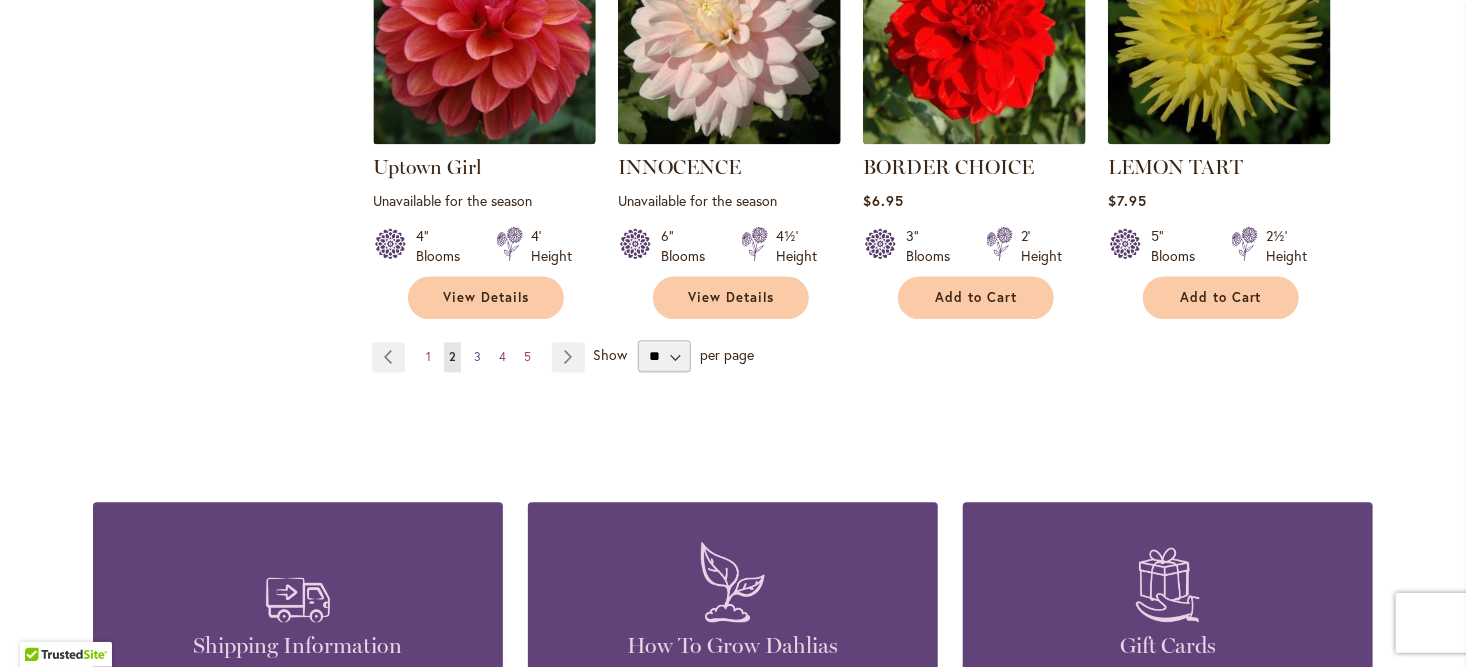 click on "3" at bounding box center [477, 356] 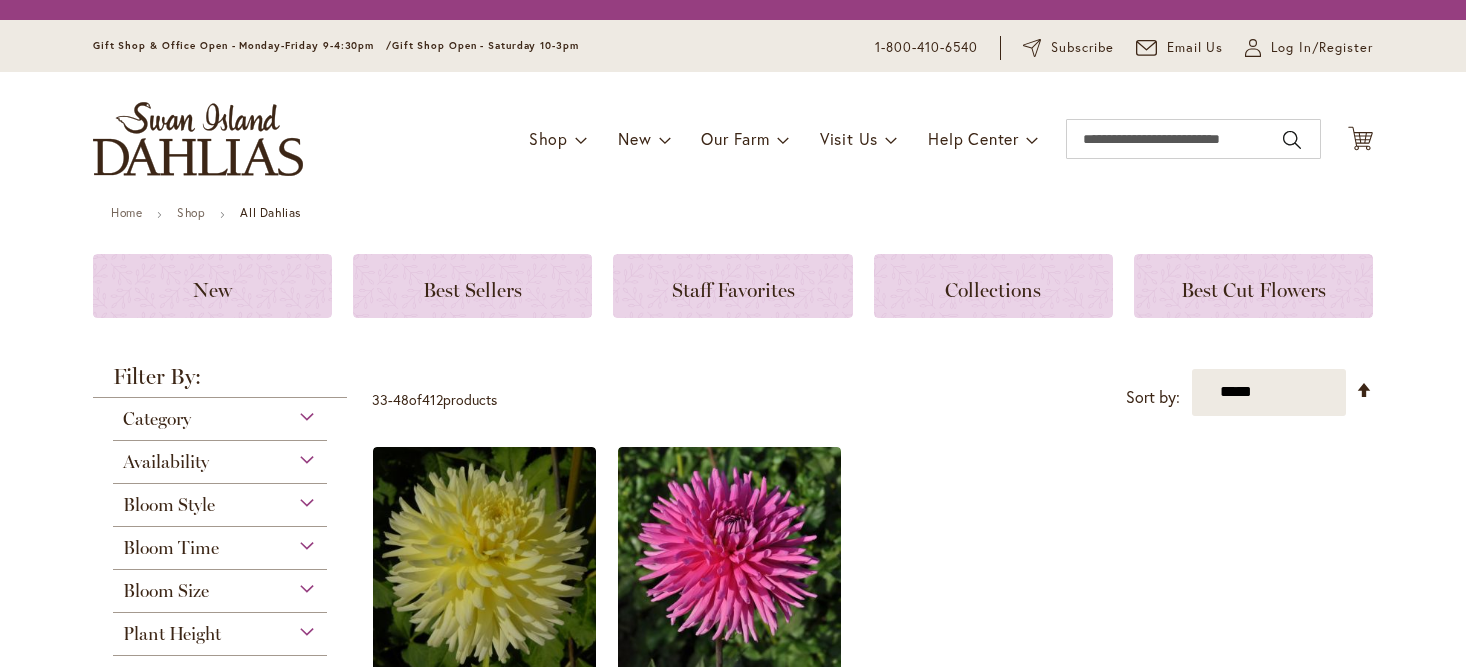scroll, scrollTop: 0, scrollLeft: 0, axis: both 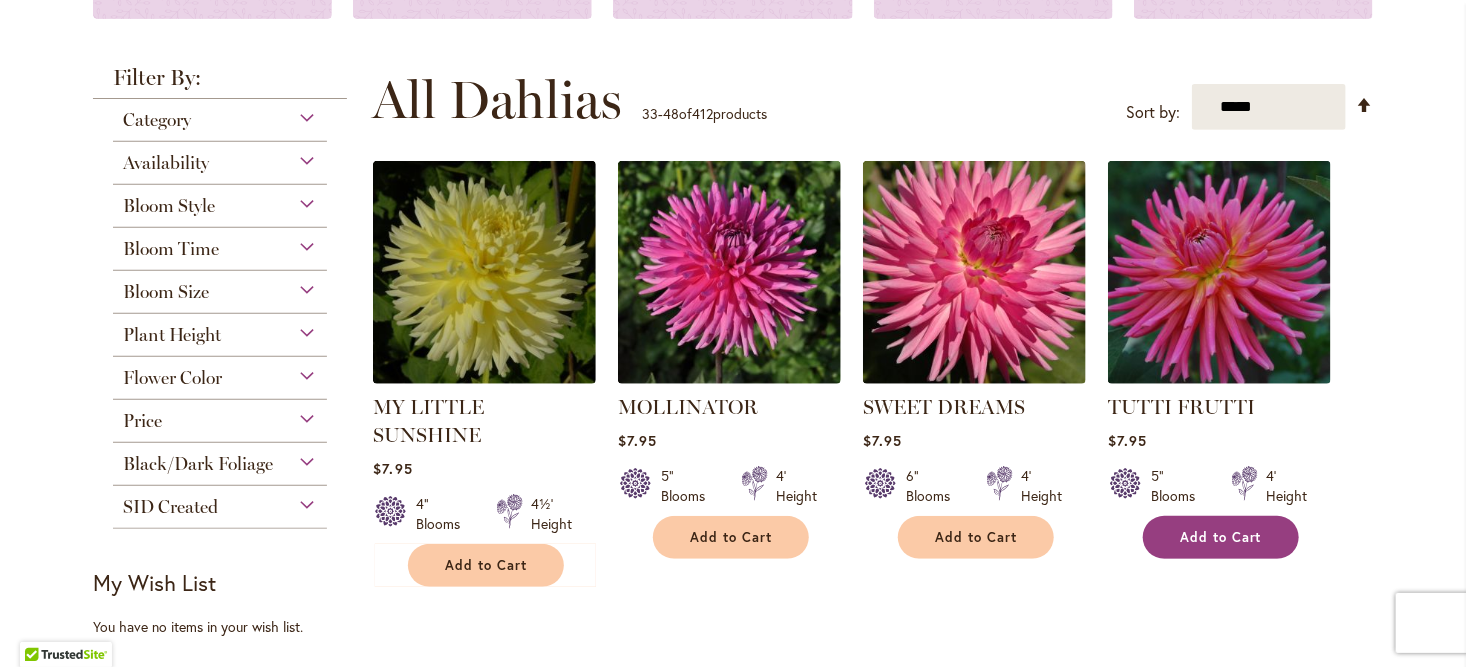 click on "Add to Cart" at bounding box center [1221, 537] 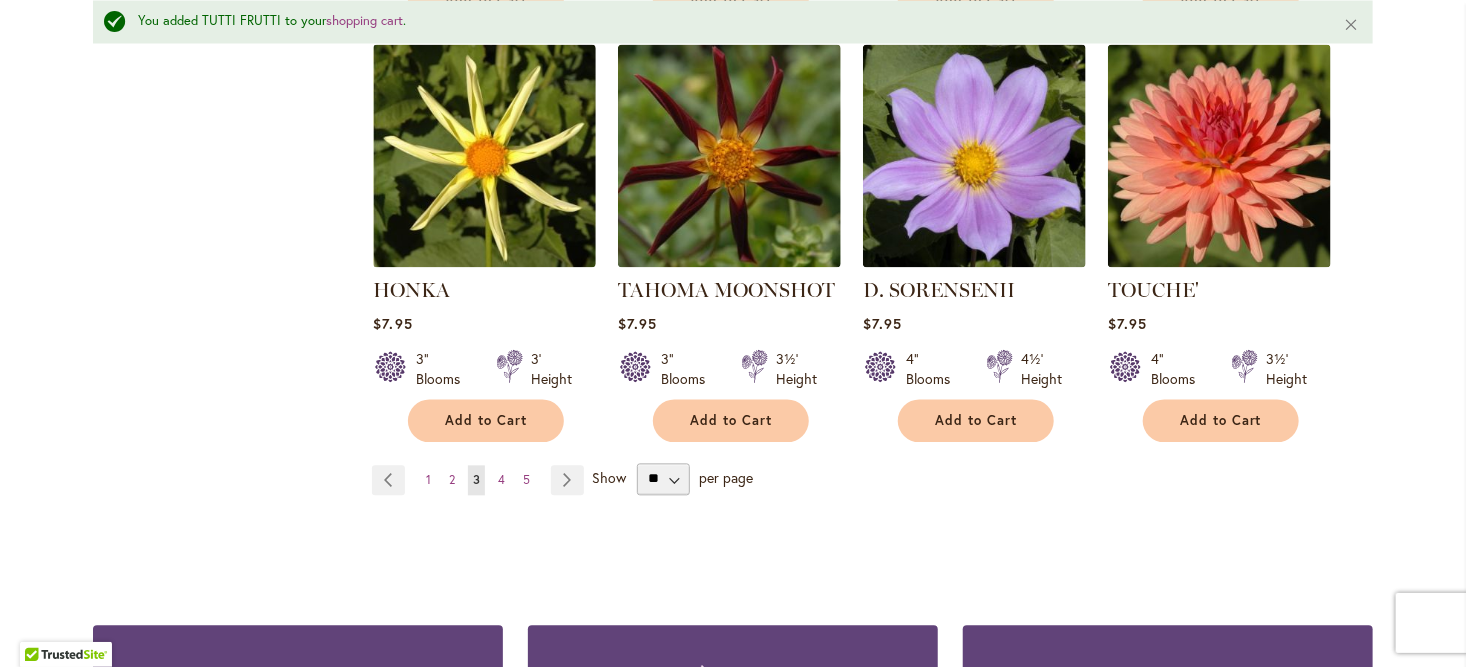 scroll, scrollTop: 1890, scrollLeft: 0, axis: vertical 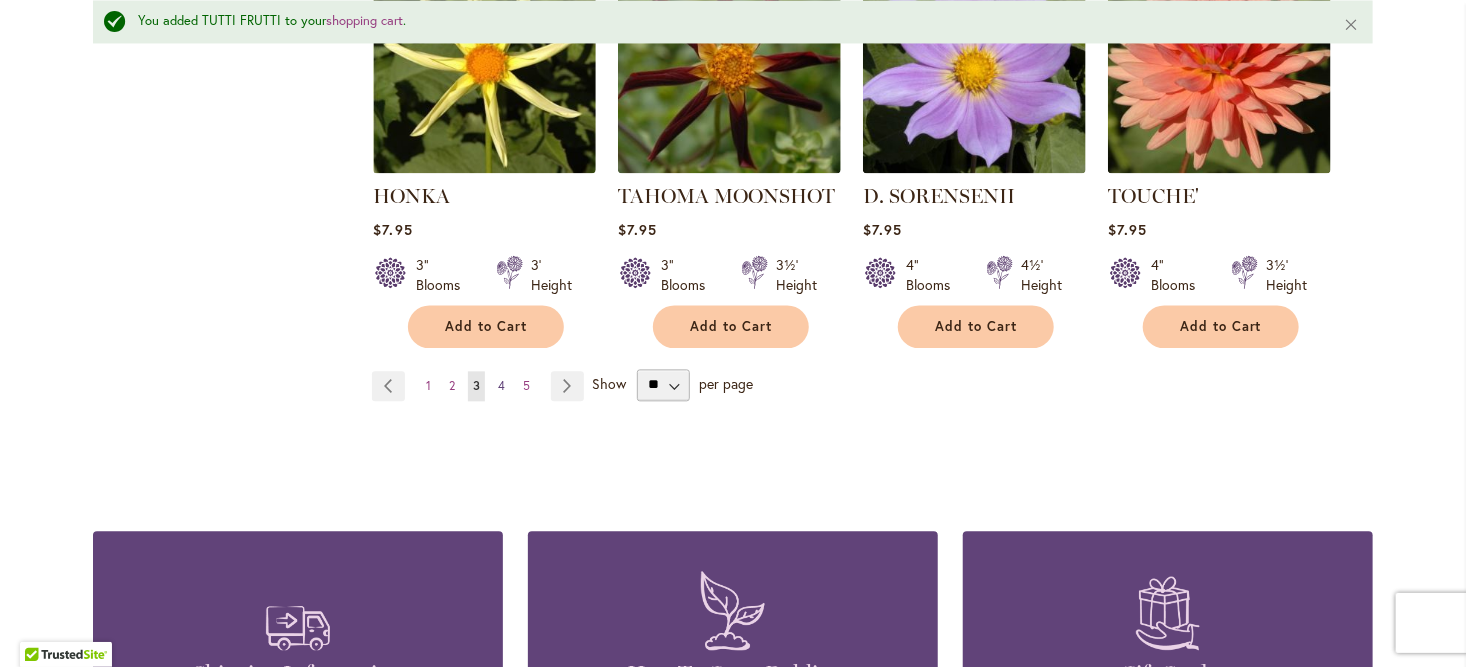 click on "4" at bounding box center [501, 385] 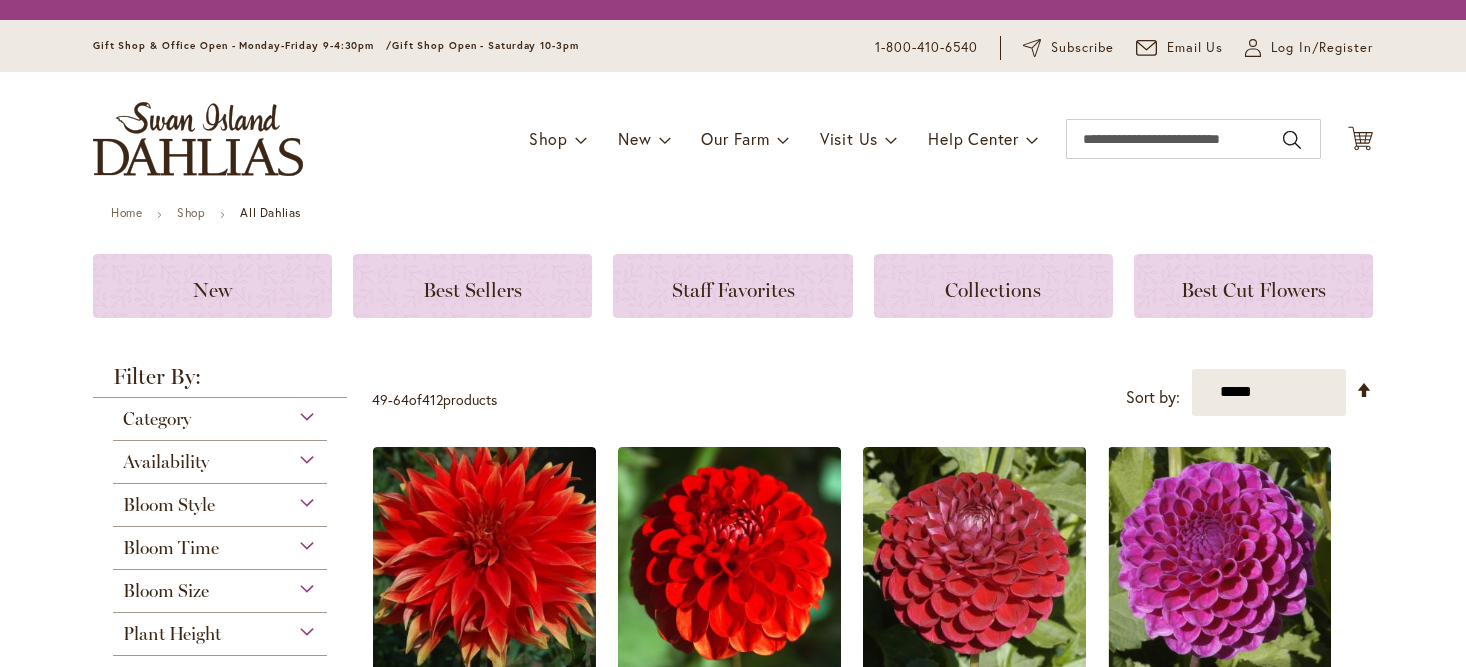 scroll, scrollTop: 0, scrollLeft: 0, axis: both 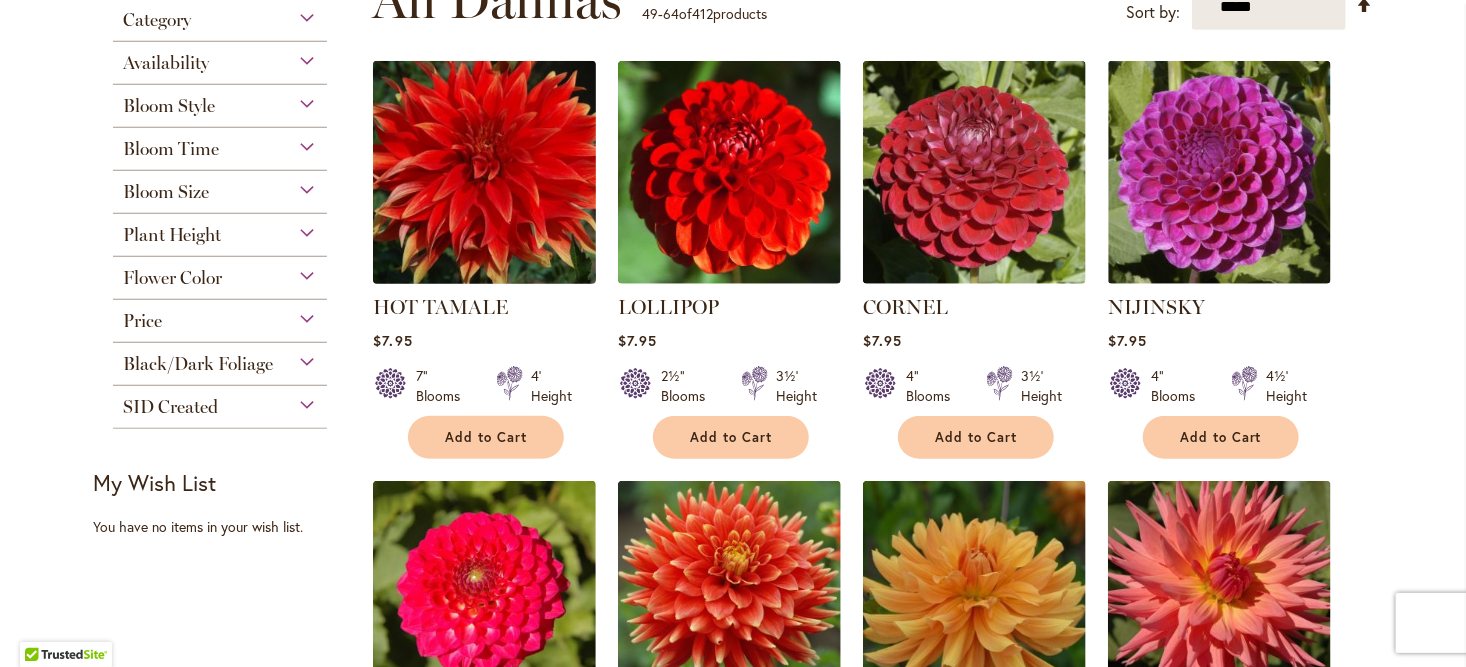 click at bounding box center [485, 173] 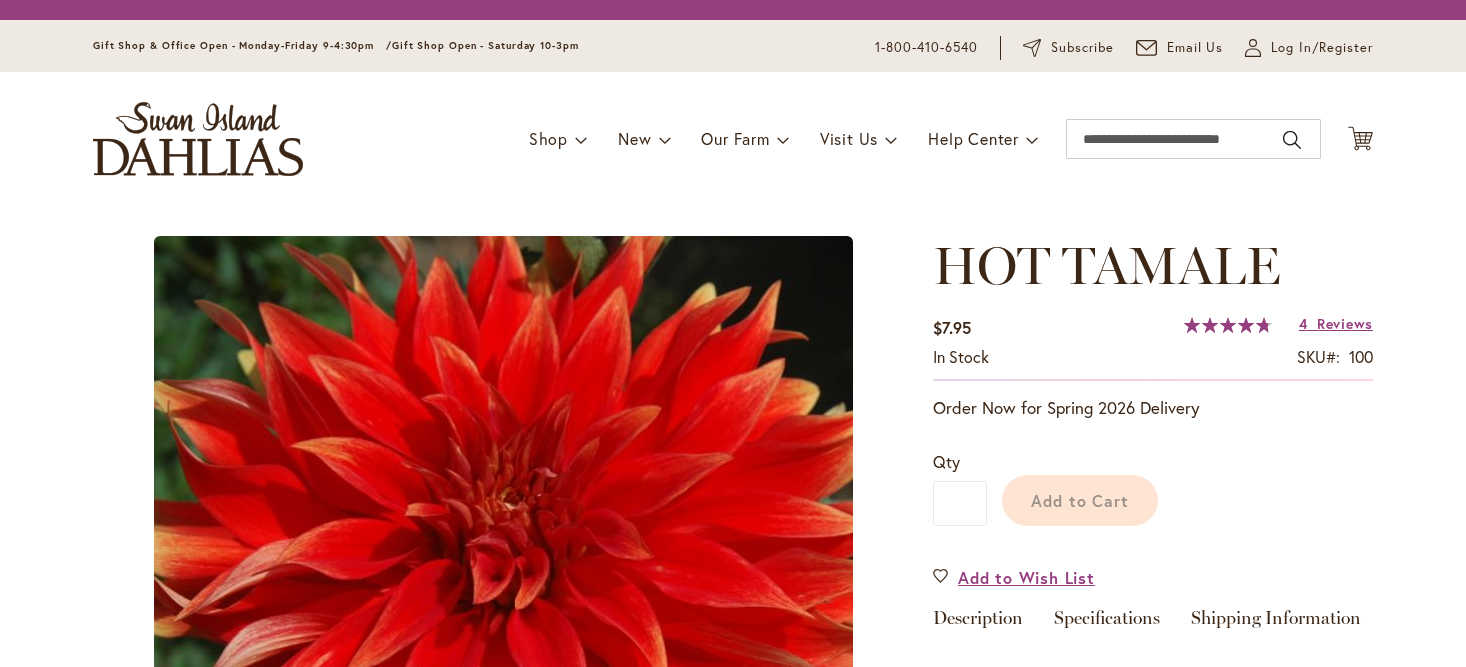 scroll, scrollTop: 0, scrollLeft: 0, axis: both 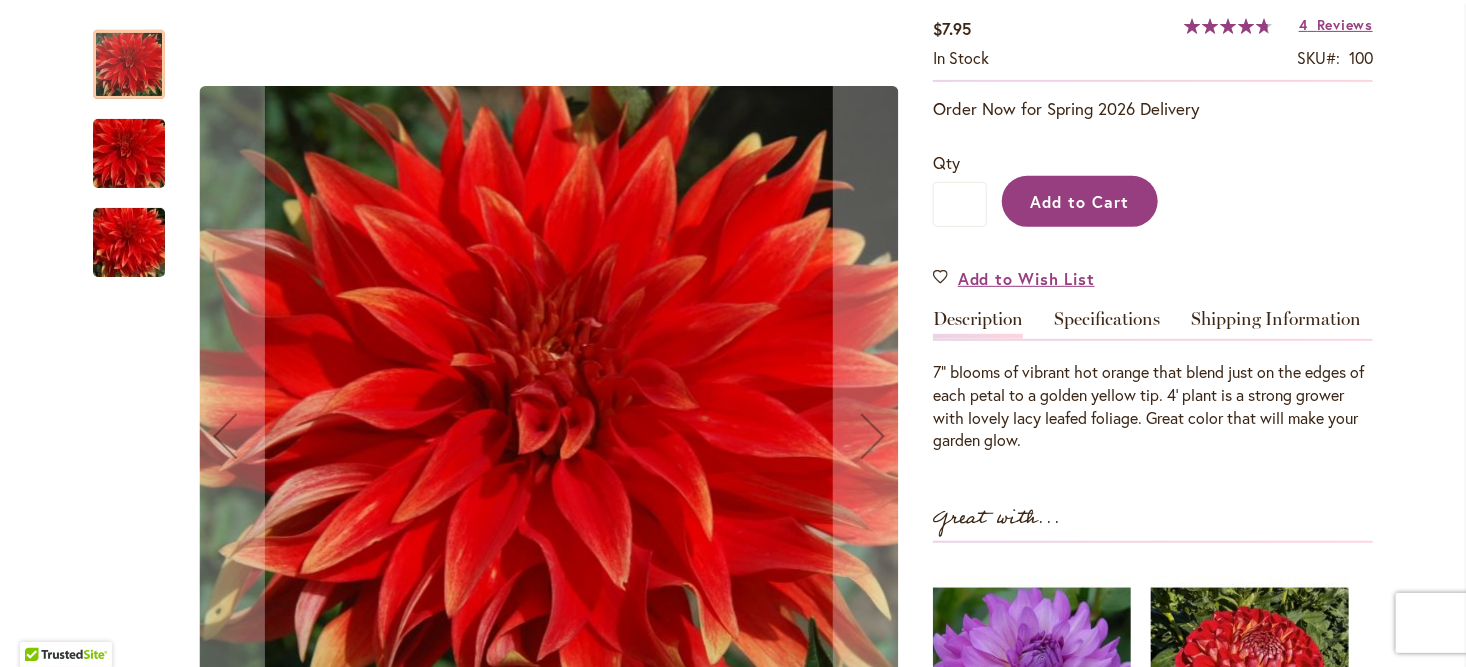 click on "Add to Cart" at bounding box center (1080, 201) 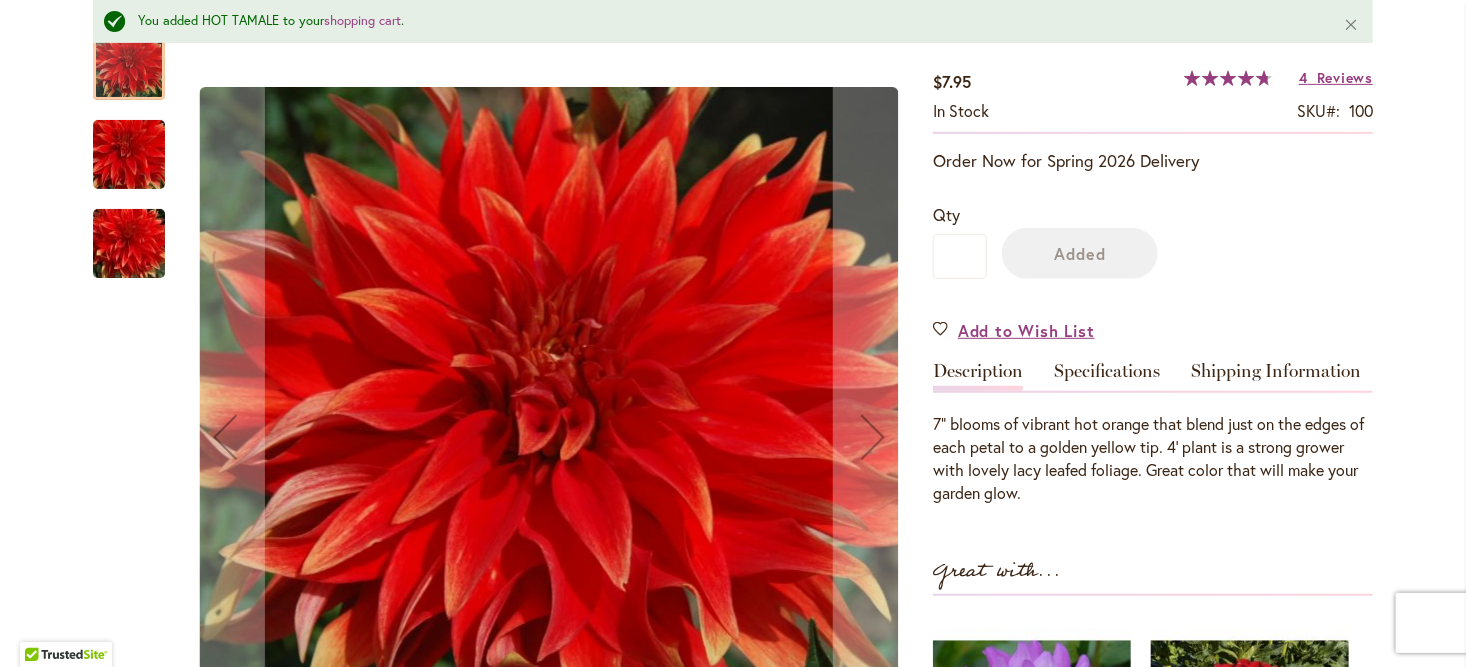 scroll, scrollTop: 409, scrollLeft: 0, axis: vertical 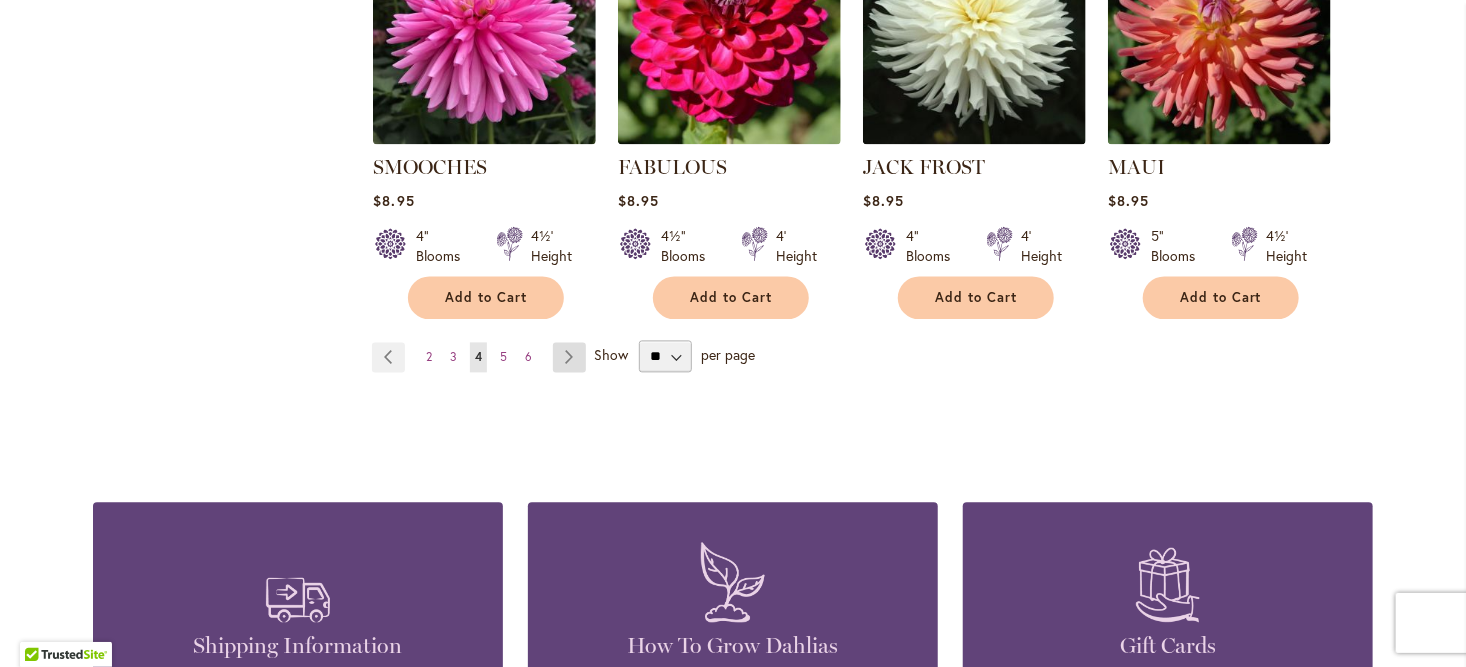 click on "Page
Next" at bounding box center (569, 357) 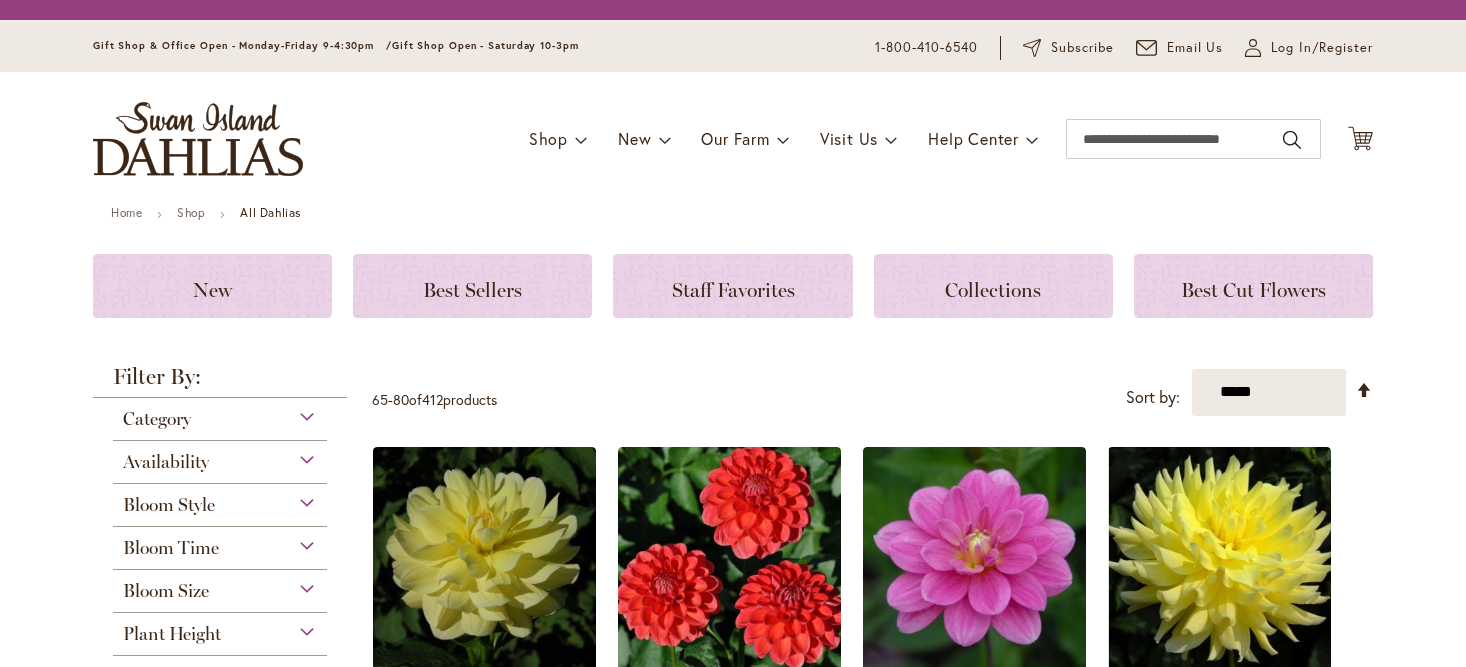 scroll, scrollTop: 0, scrollLeft: 0, axis: both 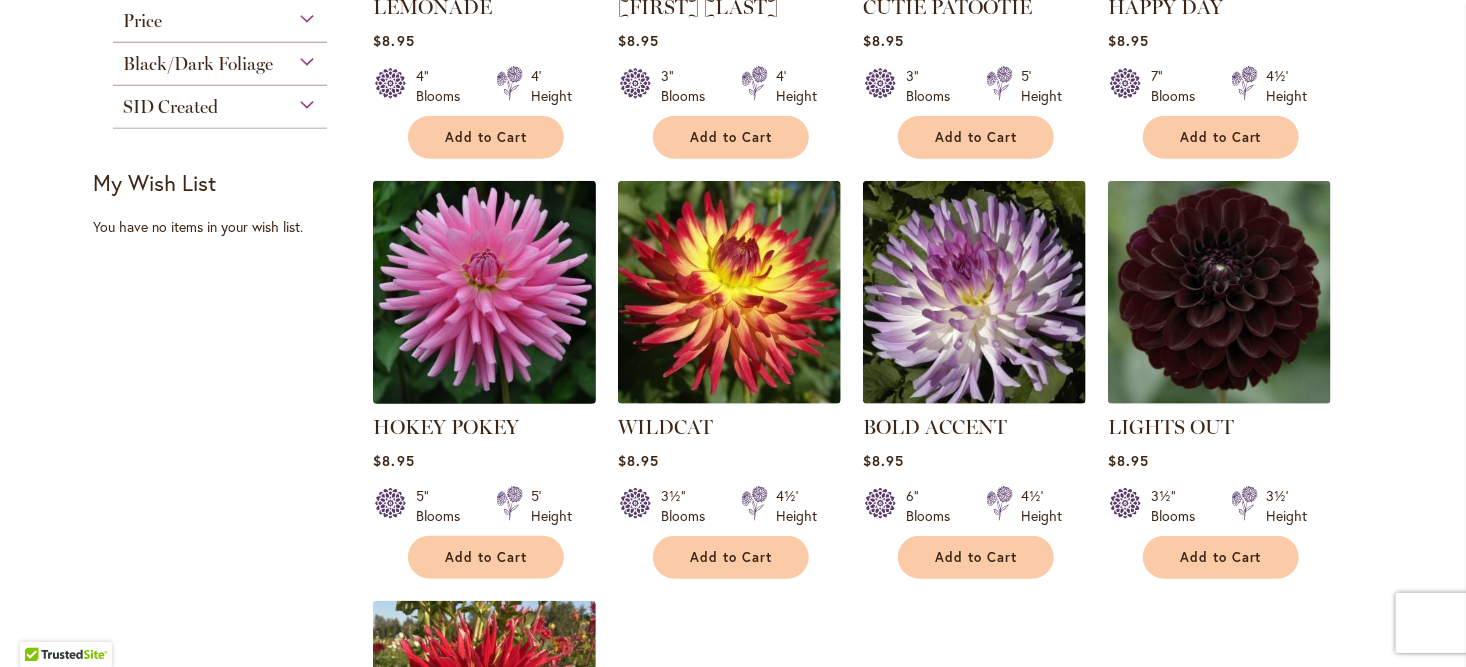 click at bounding box center (485, 293) 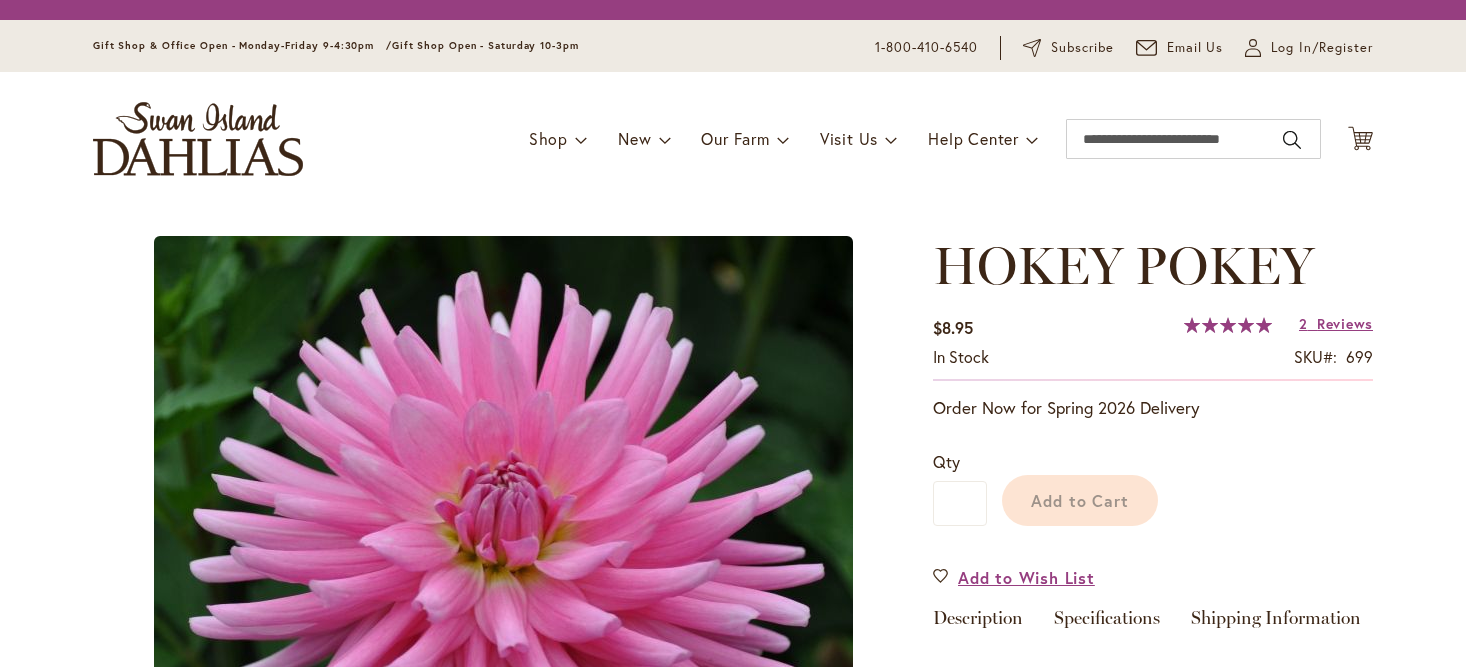 scroll, scrollTop: 0, scrollLeft: 0, axis: both 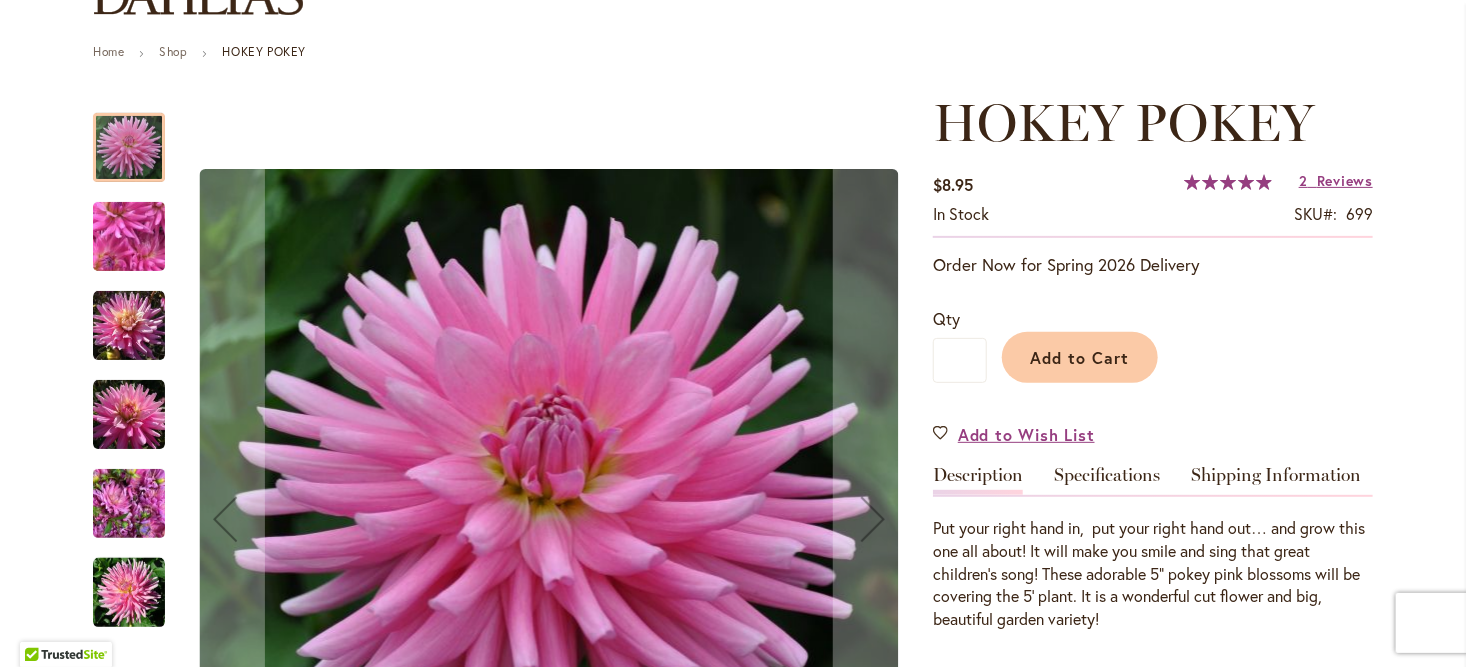 click at bounding box center (129, 504) 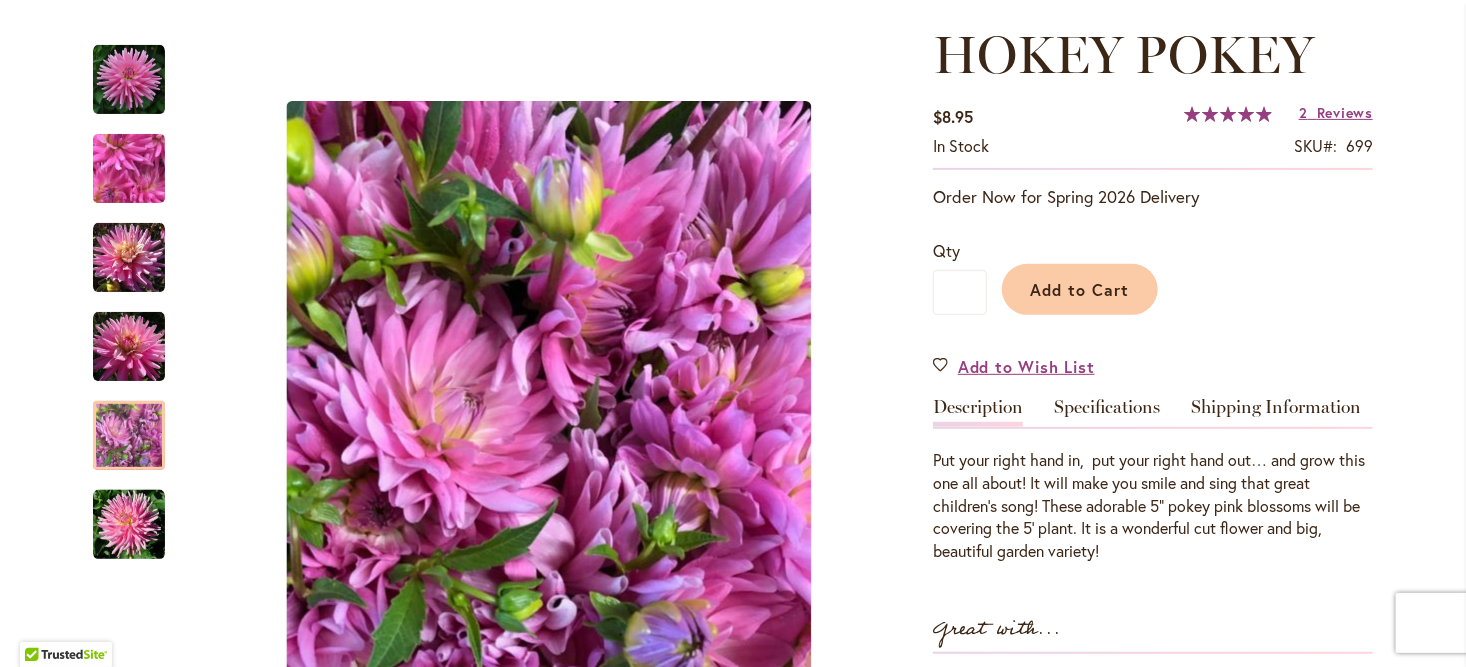 scroll, scrollTop: 300, scrollLeft: 0, axis: vertical 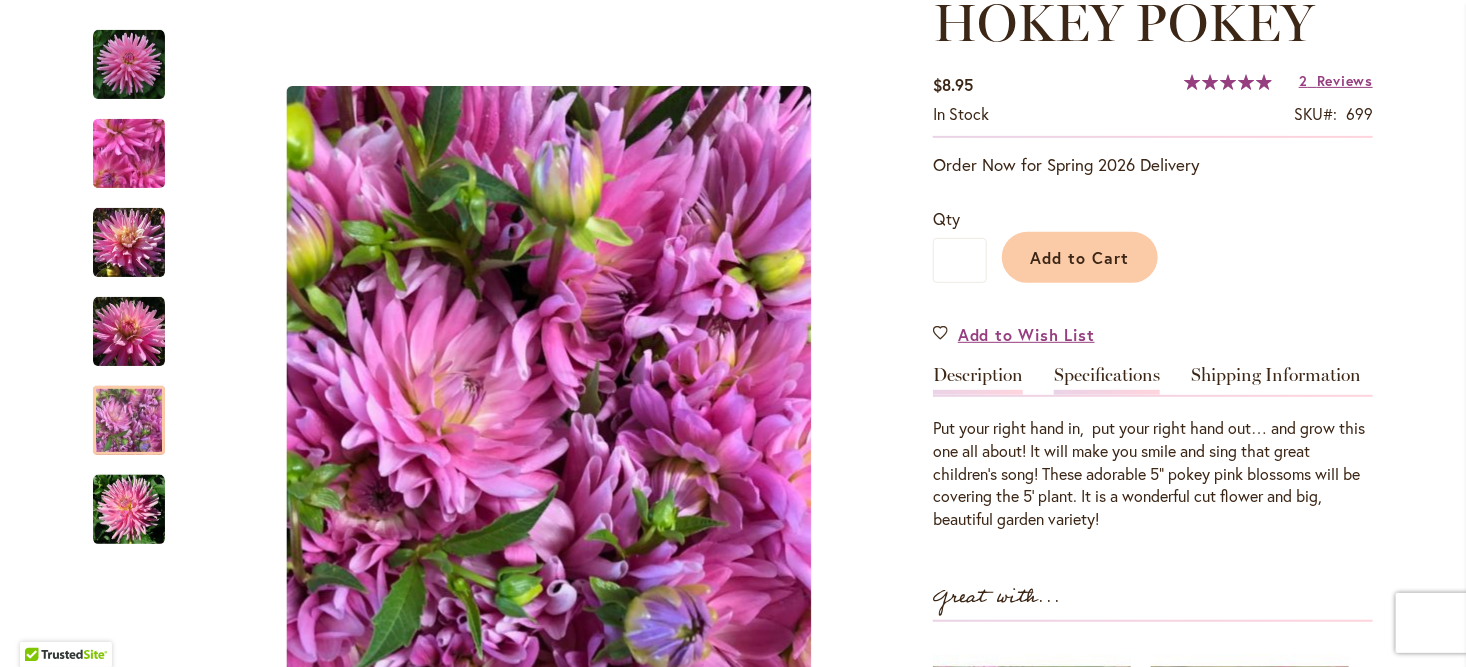 click on "Specifications" at bounding box center (1107, 380) 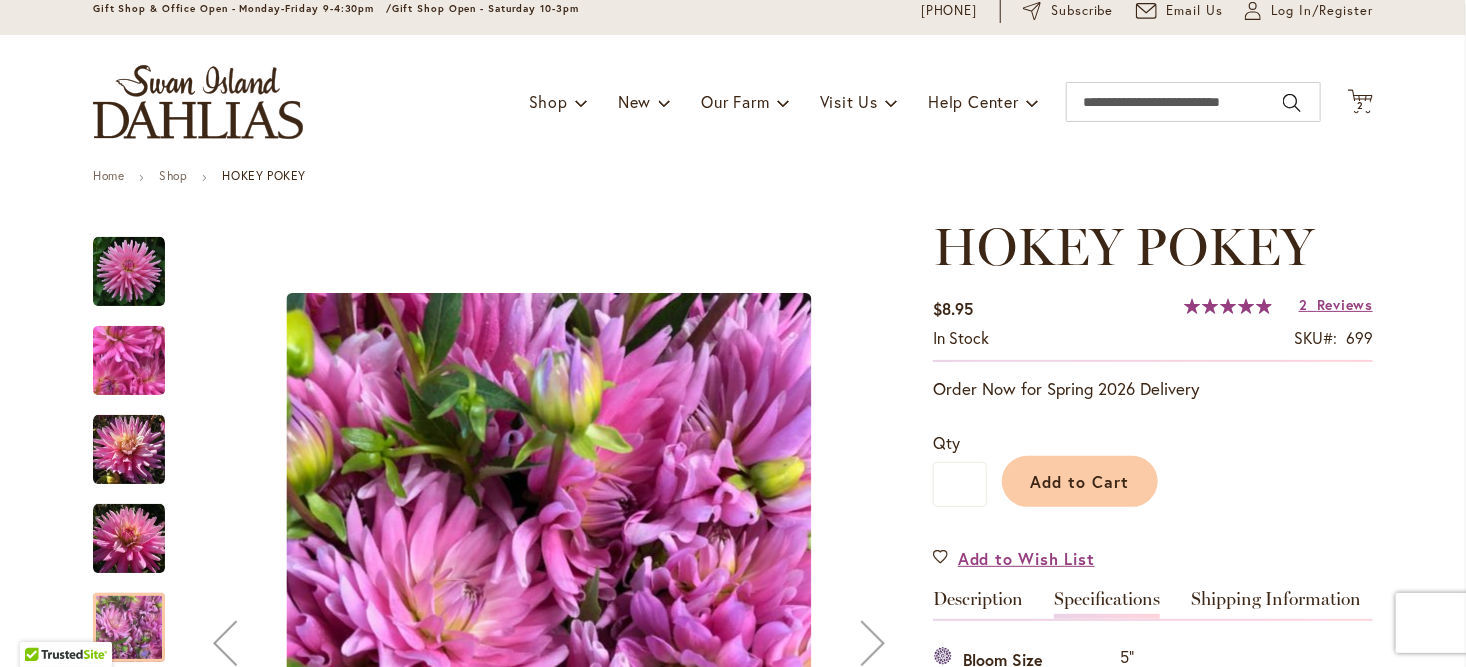 scroll, scrollTop: 64, scrollLeft: 0, axis: vertical 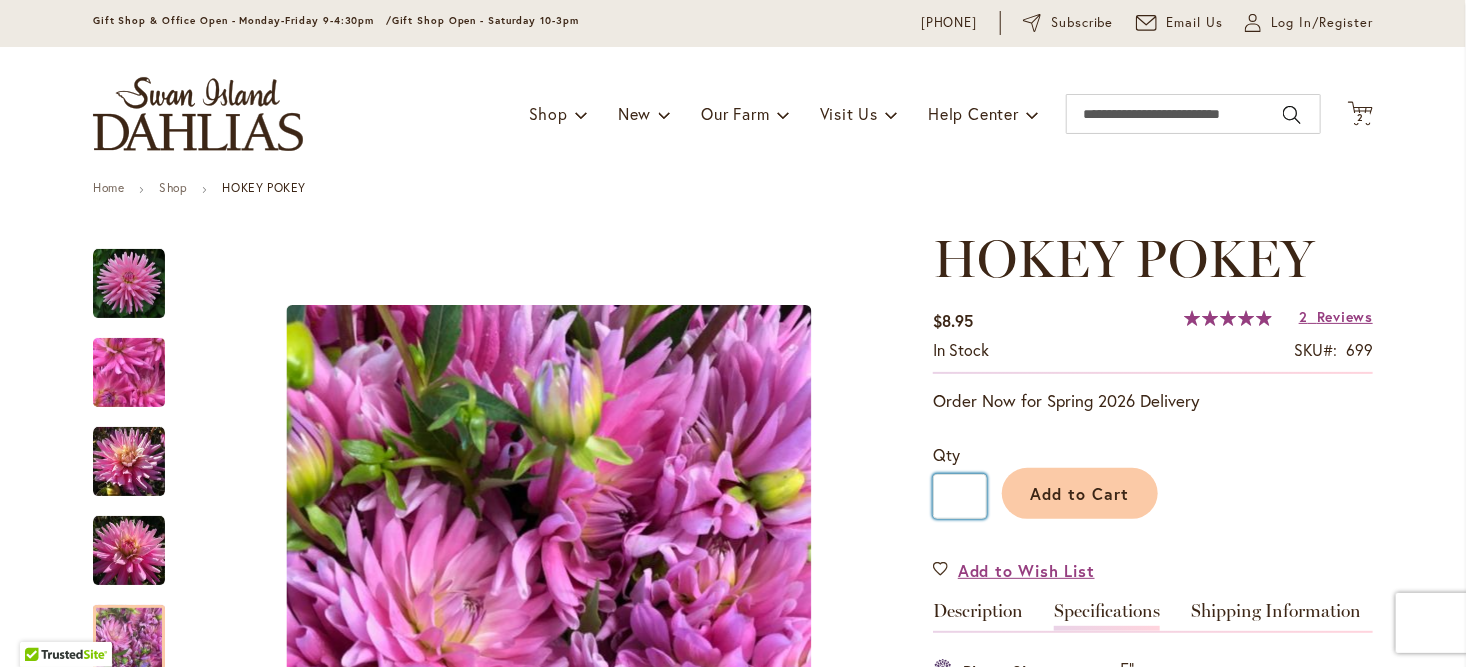 click on "*" at bounding box center (960, 496) 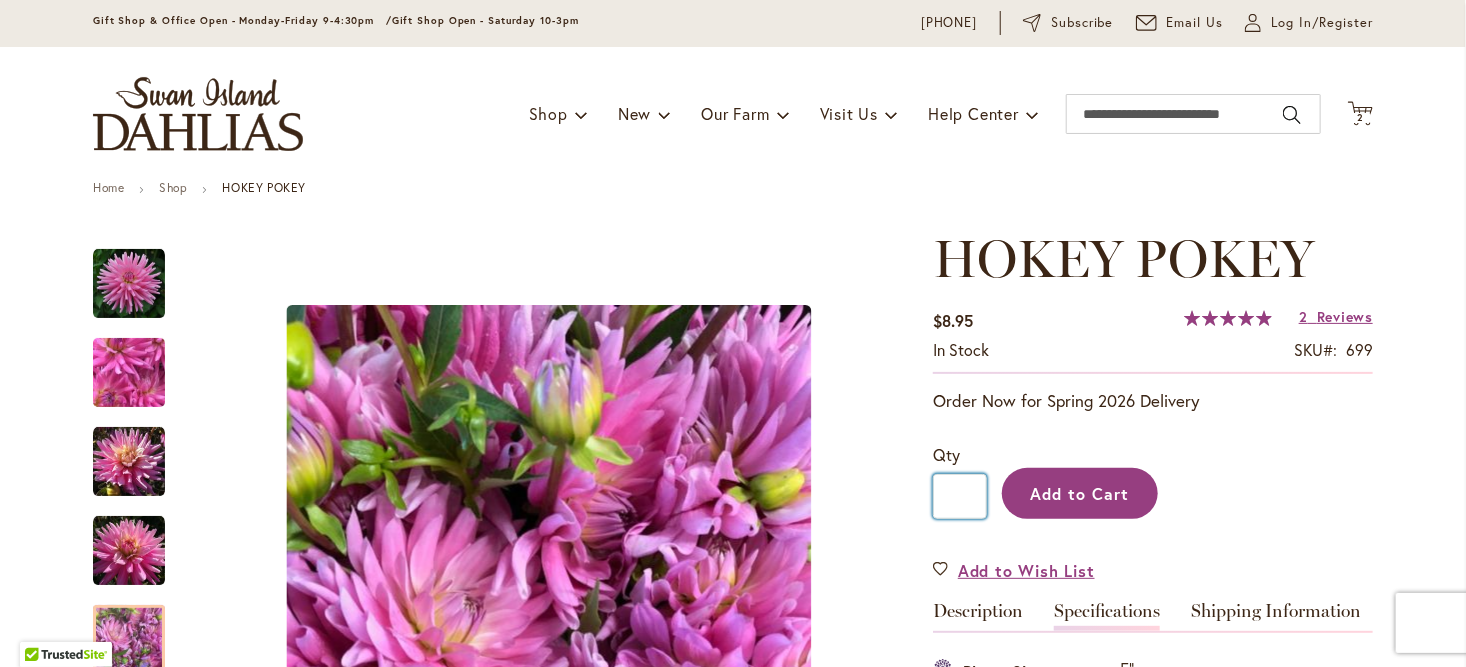 type on "*" 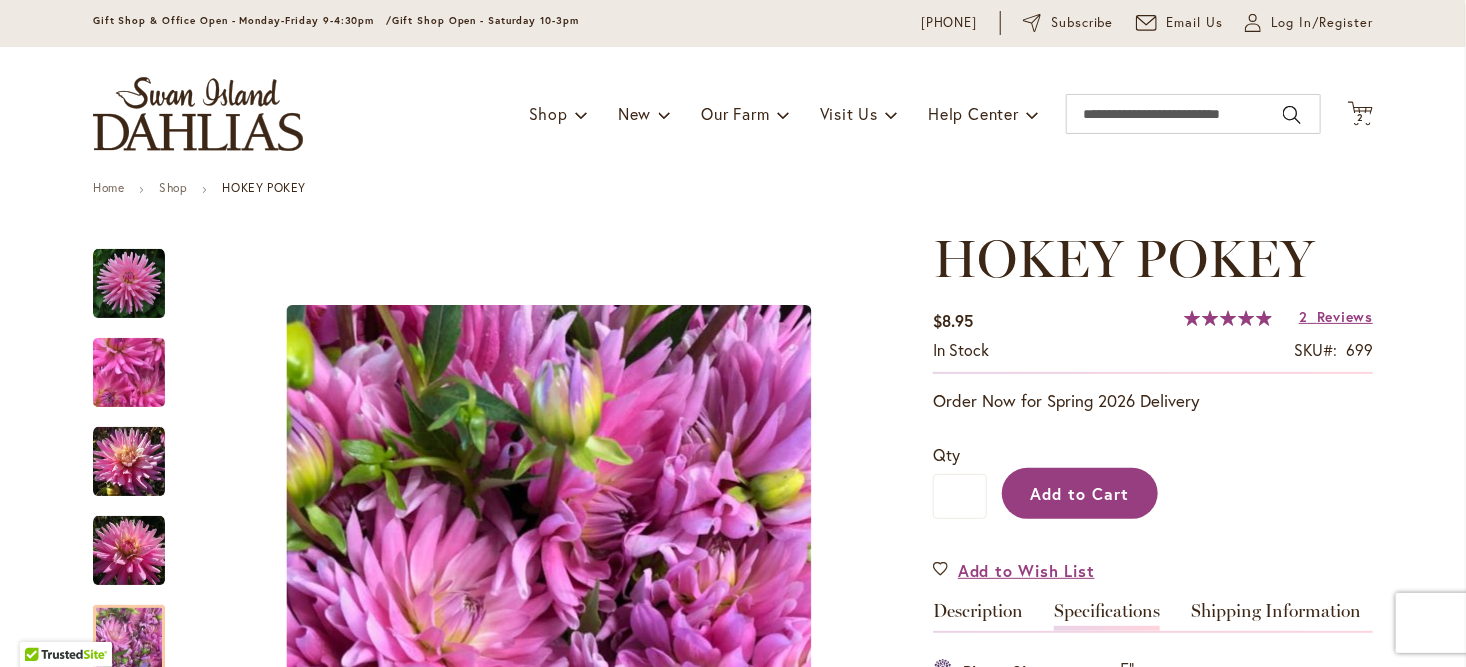 click on "Add to Cart" at bounding box center [1080, 493] 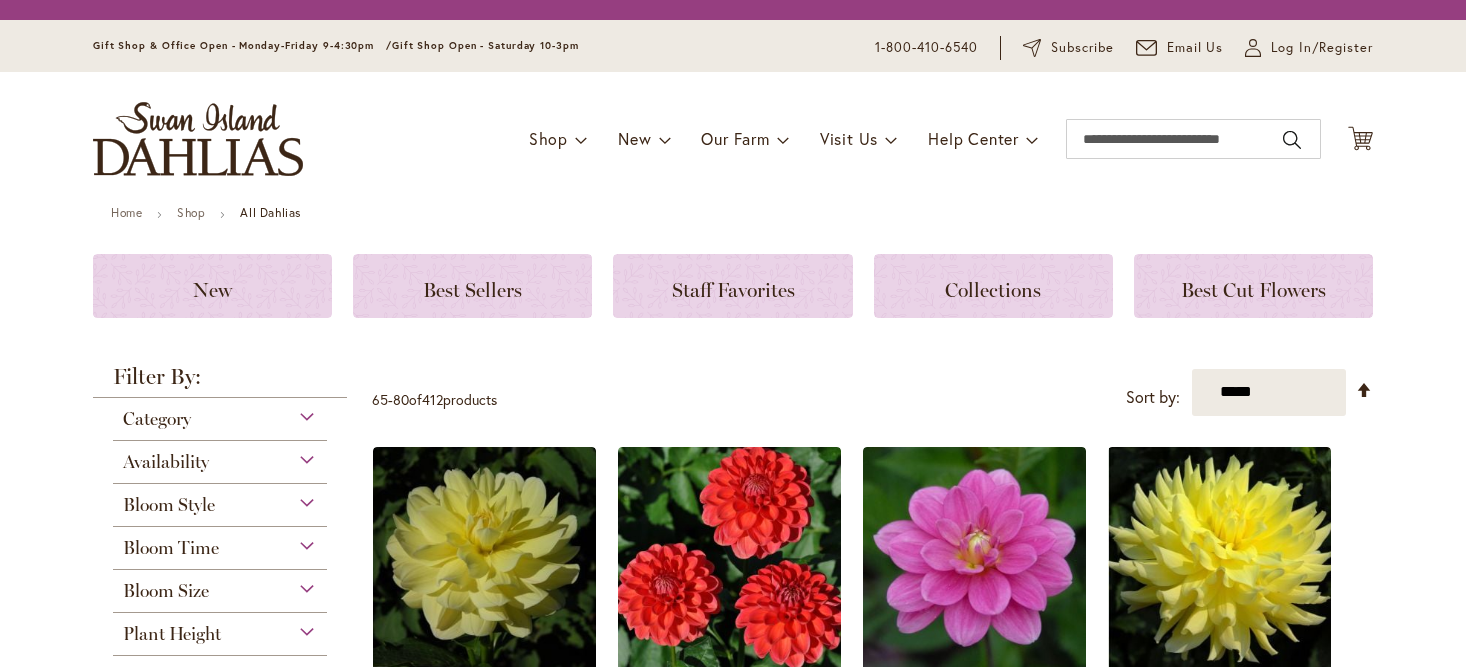 scroll, scrollTop: 0, scrollLeft: 0, axis: both 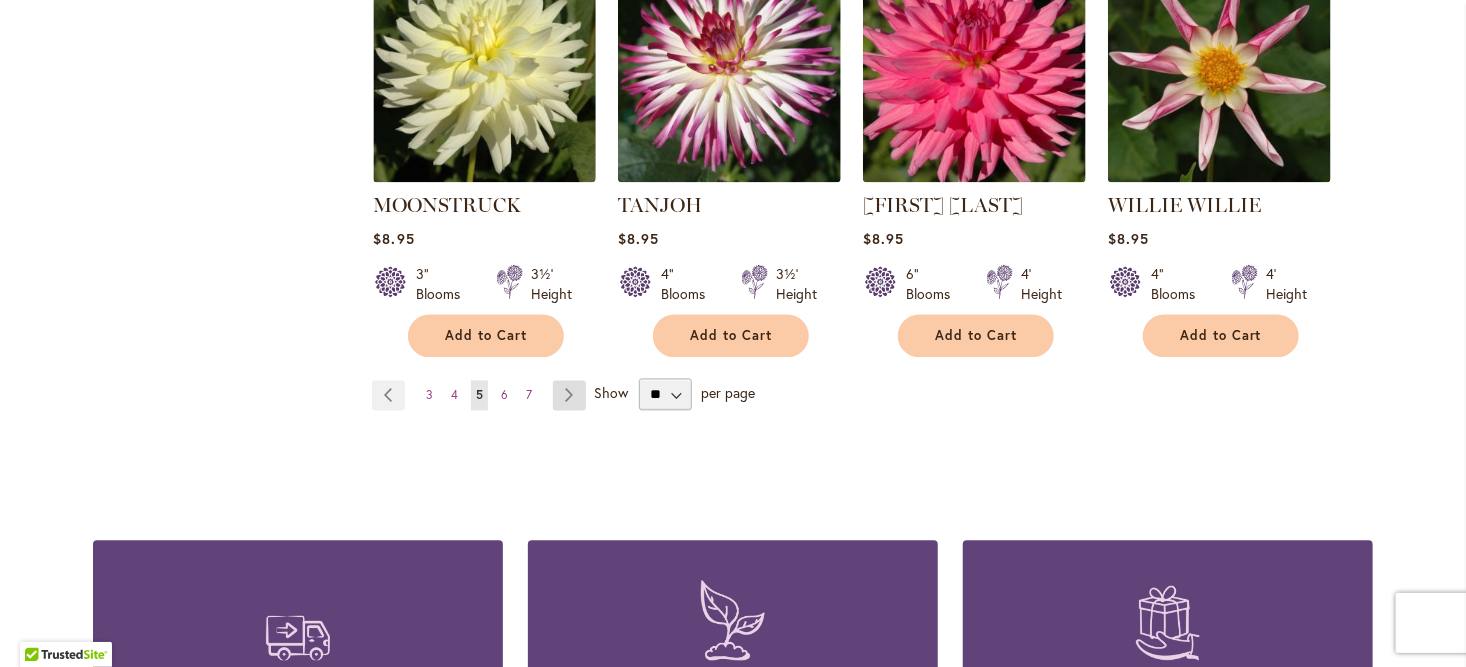 click on "Page
Next" at bounding box center [569, 395] 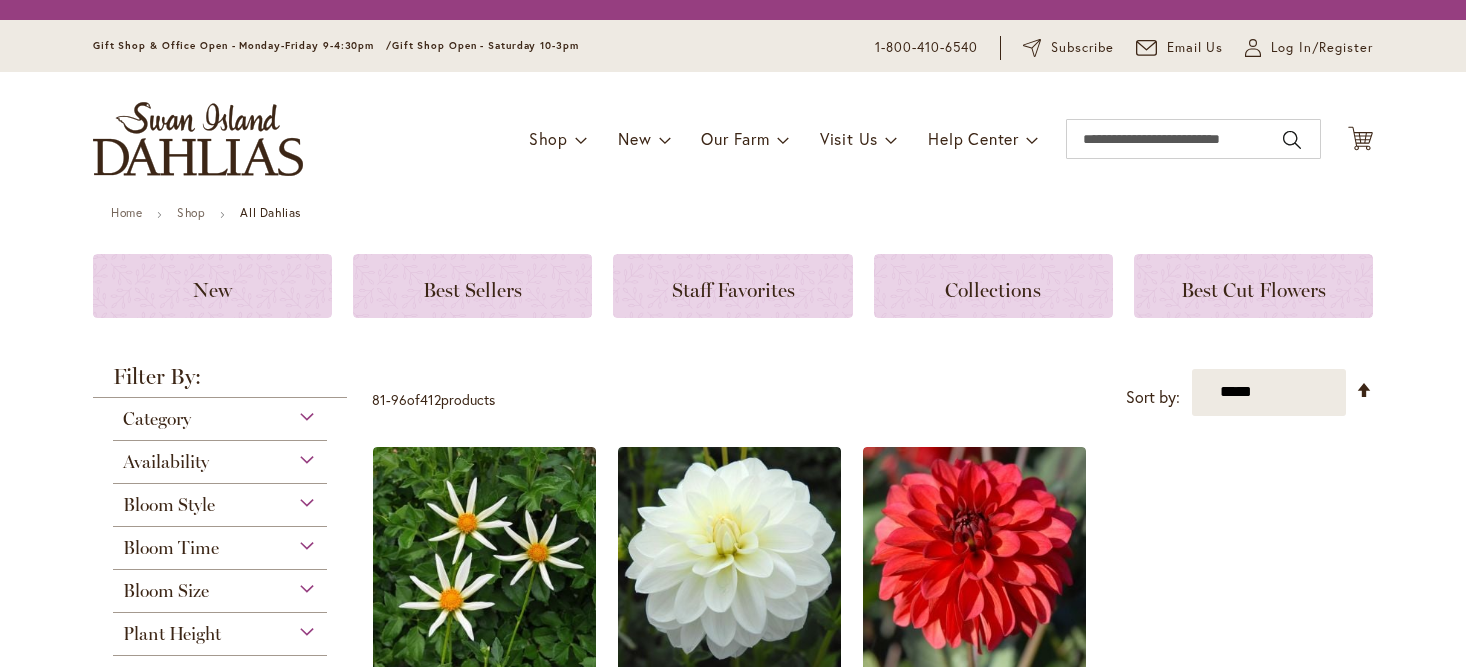 scroll, scrollTop: 0, scrollLeft: 0, axis: both 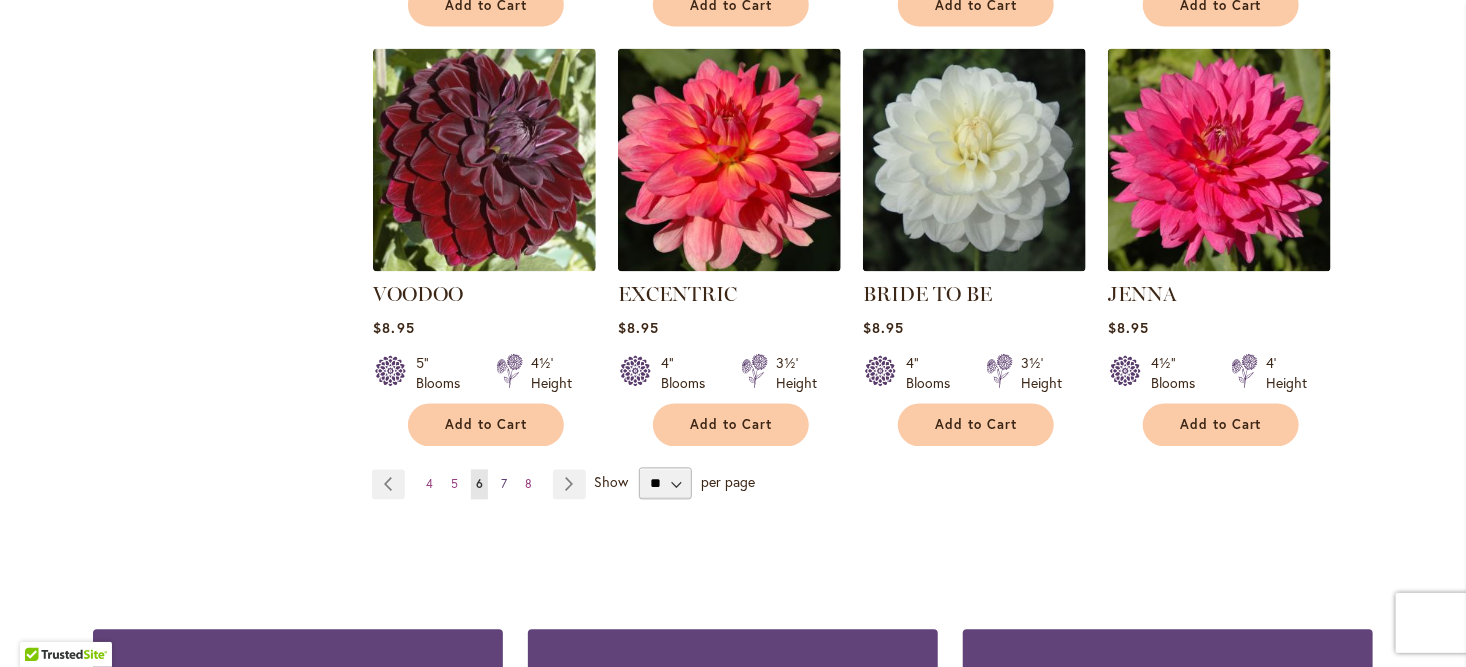 click on "7" at bounding box center [504, 484] 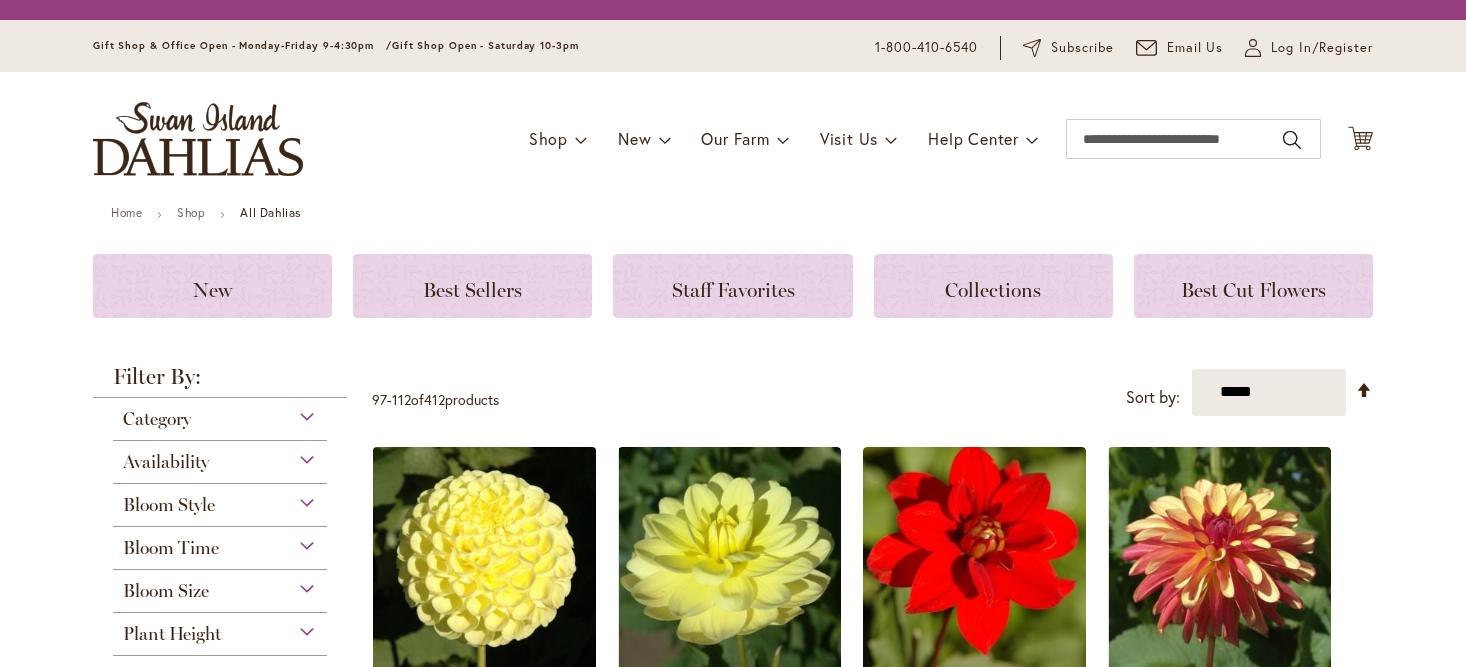 scroll, scrollTop: 0, scrollLeft: 0, axis: both 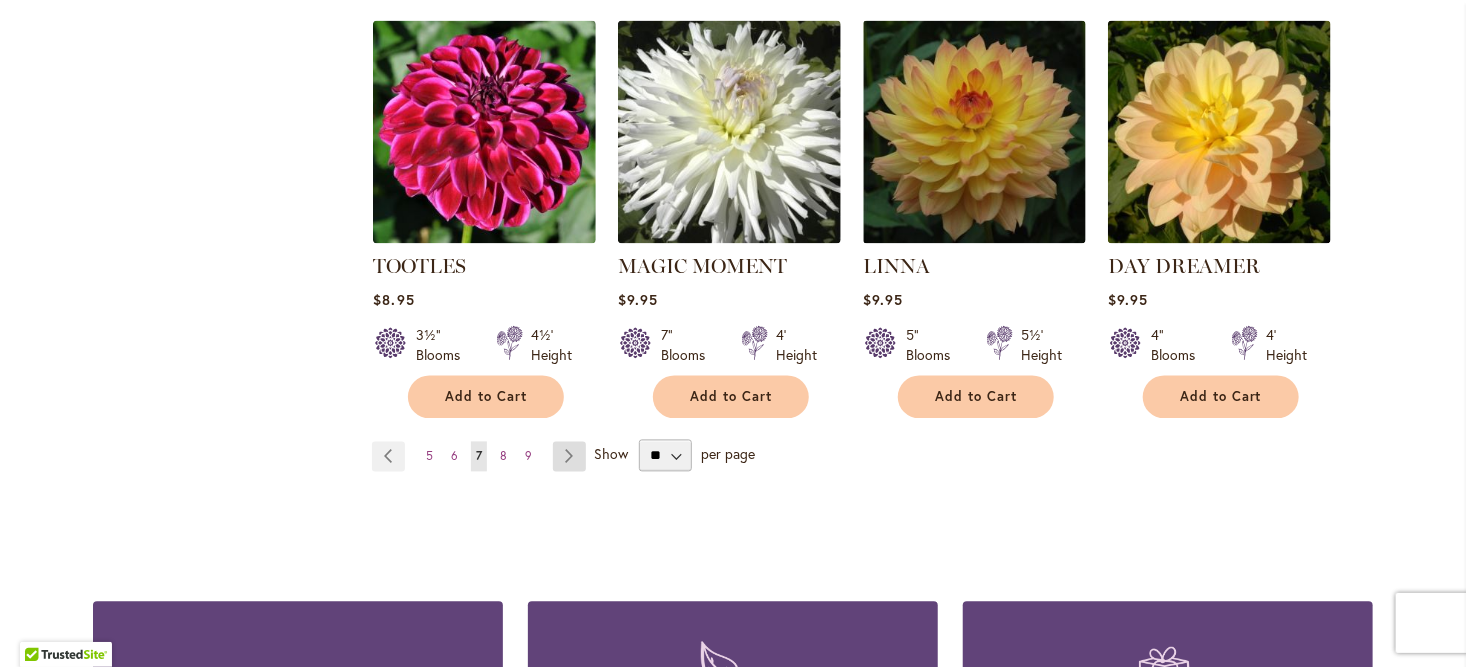 click on "Page
Next" at bounding box center (569, 457) 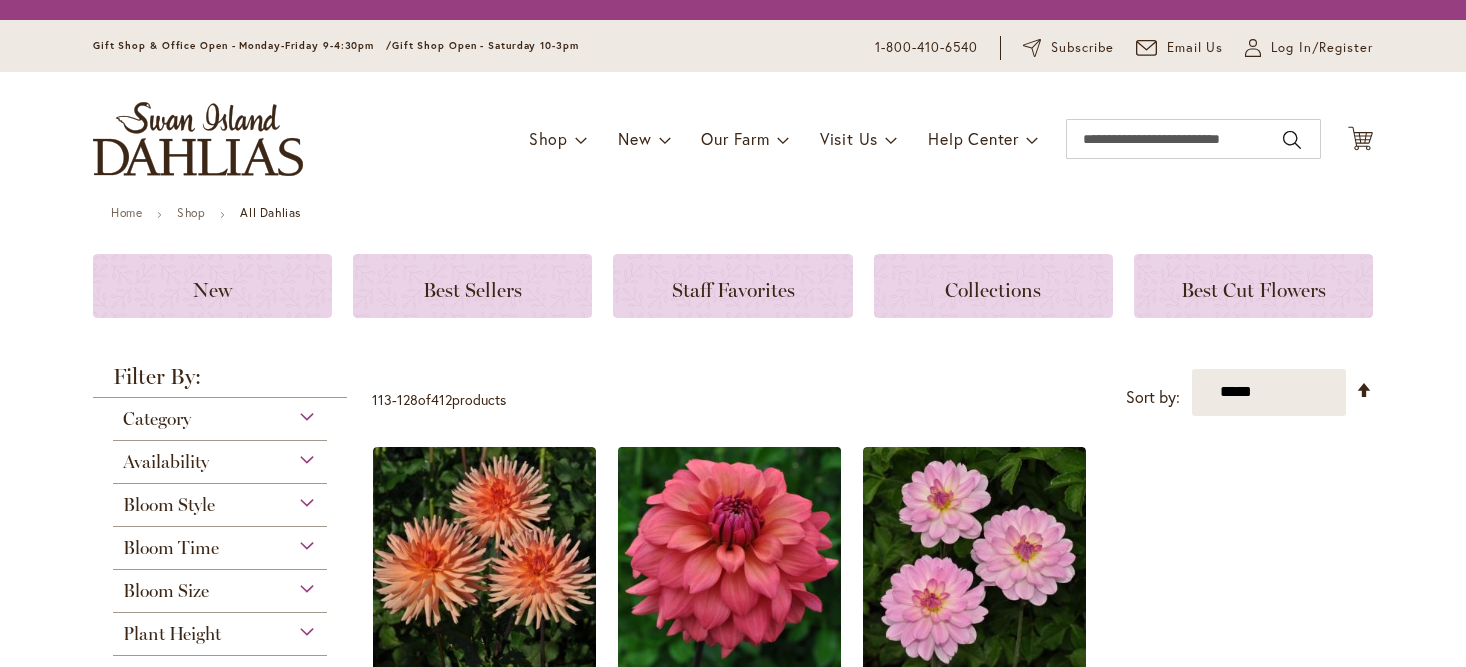 scroll, scrollTop: 0, scrollLeft: 0, axis: both 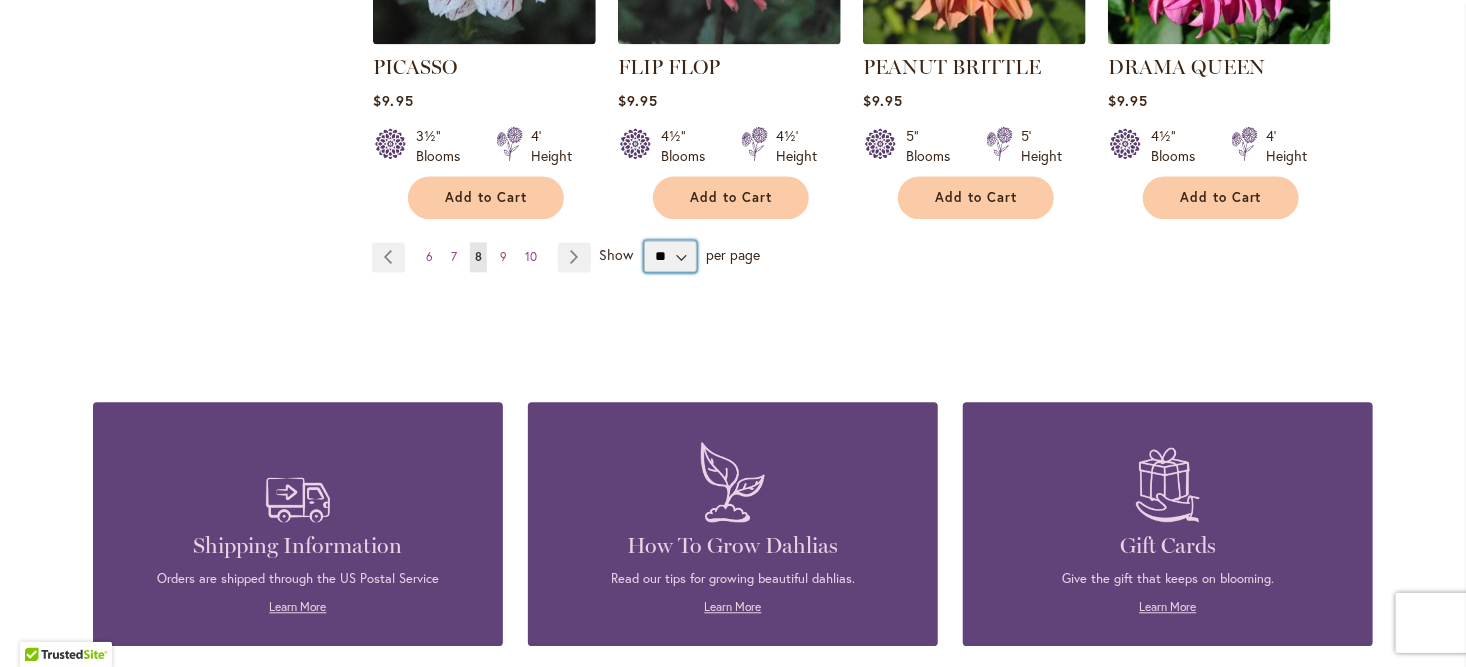 click on "**
**
**
**" at bounding box center (670, 256) 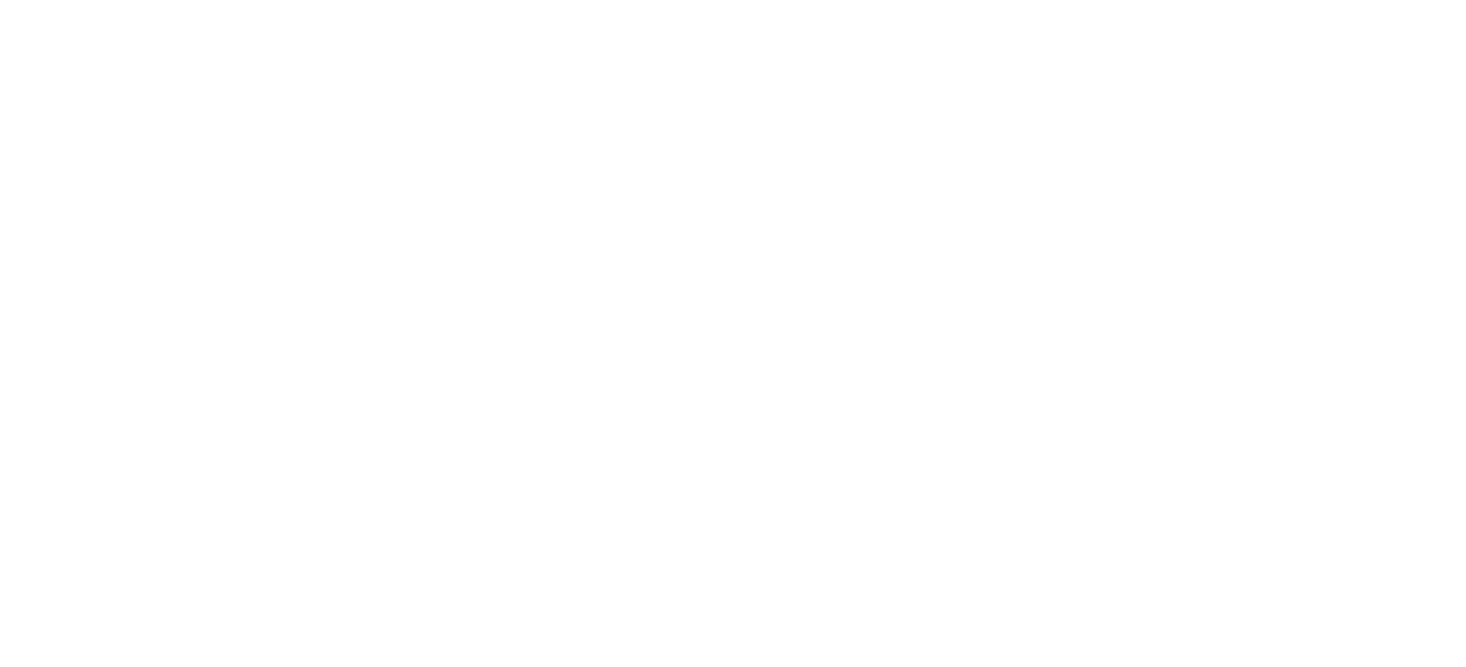 scroll, scrollTop: 0, scrollLeft: 0, axis: both 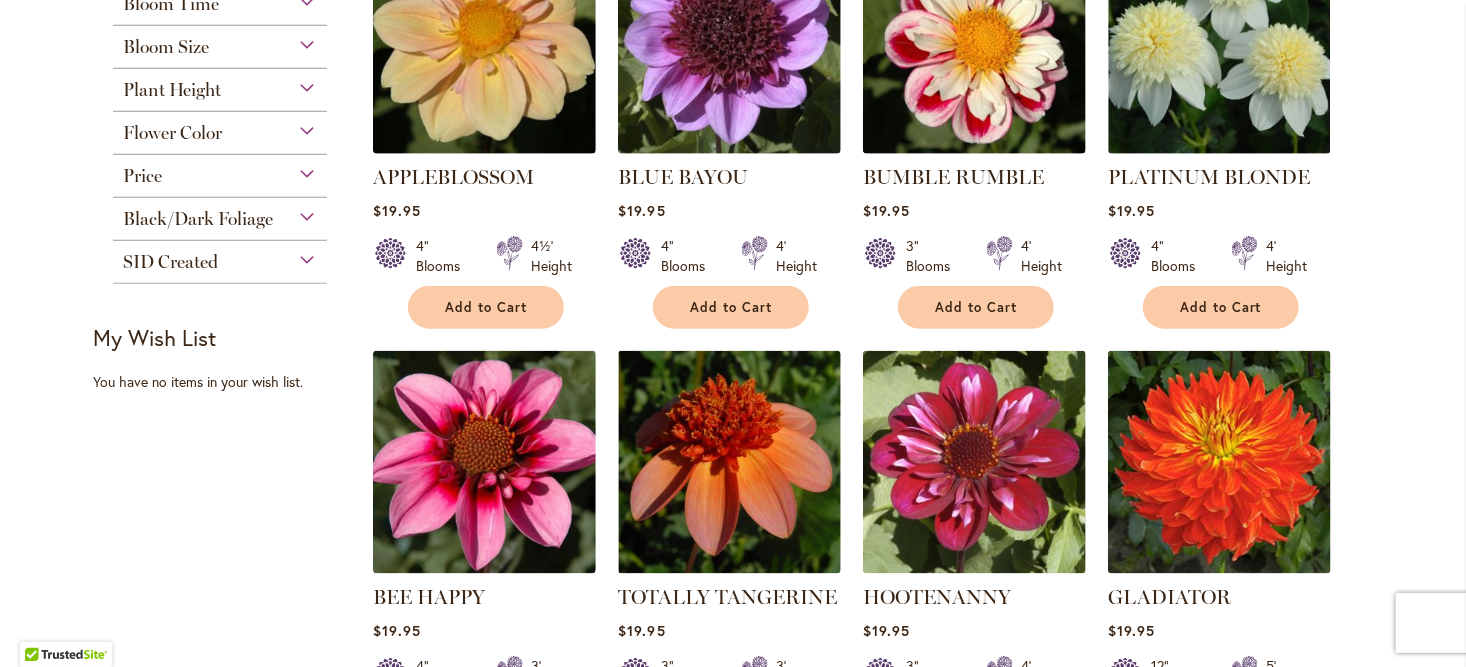 click on "Skip to Content
Gift Shop & Office Open - Monday-Friday 9-4:30pm   /    Gift Shop Open - Saturday 10-3pm
[PHONE]
Subscribe
Email Us
My Account
Log In/Register
Toggle Nav
Shop
Dahlia Tubers
Collections
Fresh Cut Dahlias" at bounding box center [733, 2347] 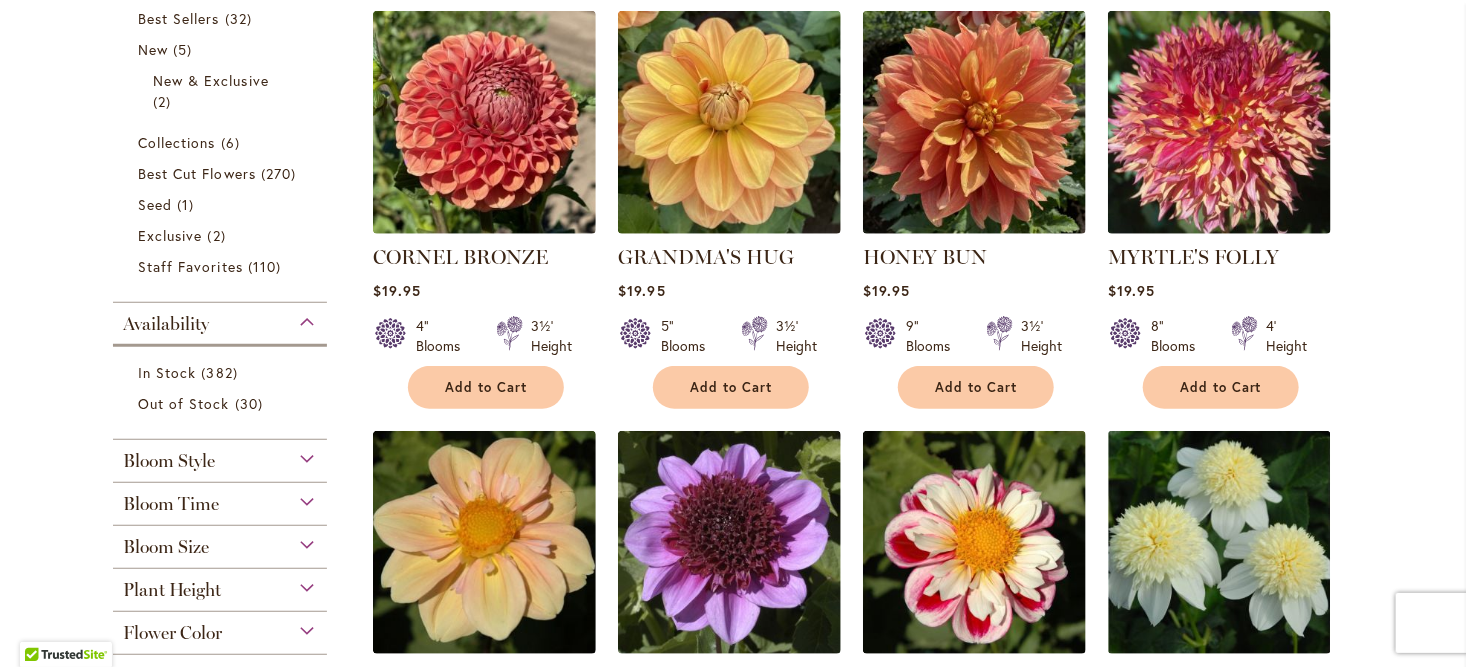 scroll, scrollTop: 125, scrollLeft: 0, axis: vertical 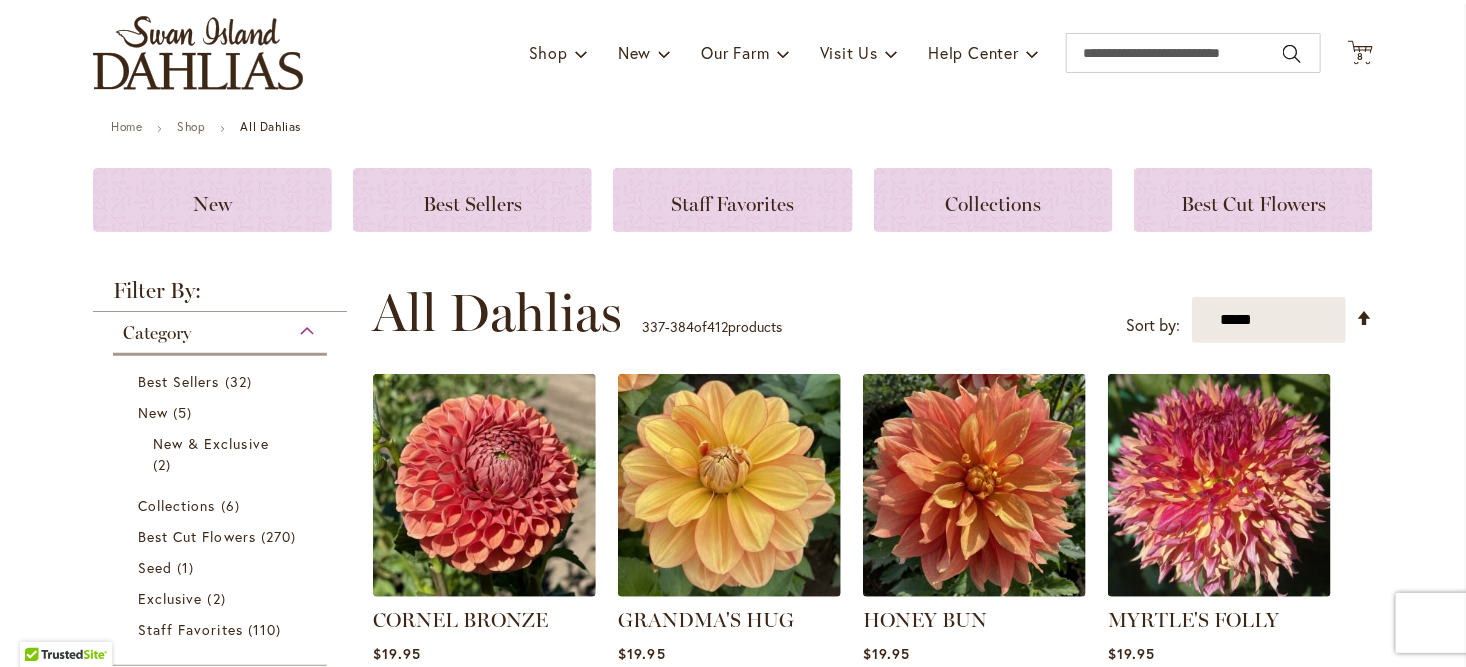 drag, startPoint x: 1454, startPoint y: 0, endPoint x: 1094, endPoint y: 118, distance: 378.8456 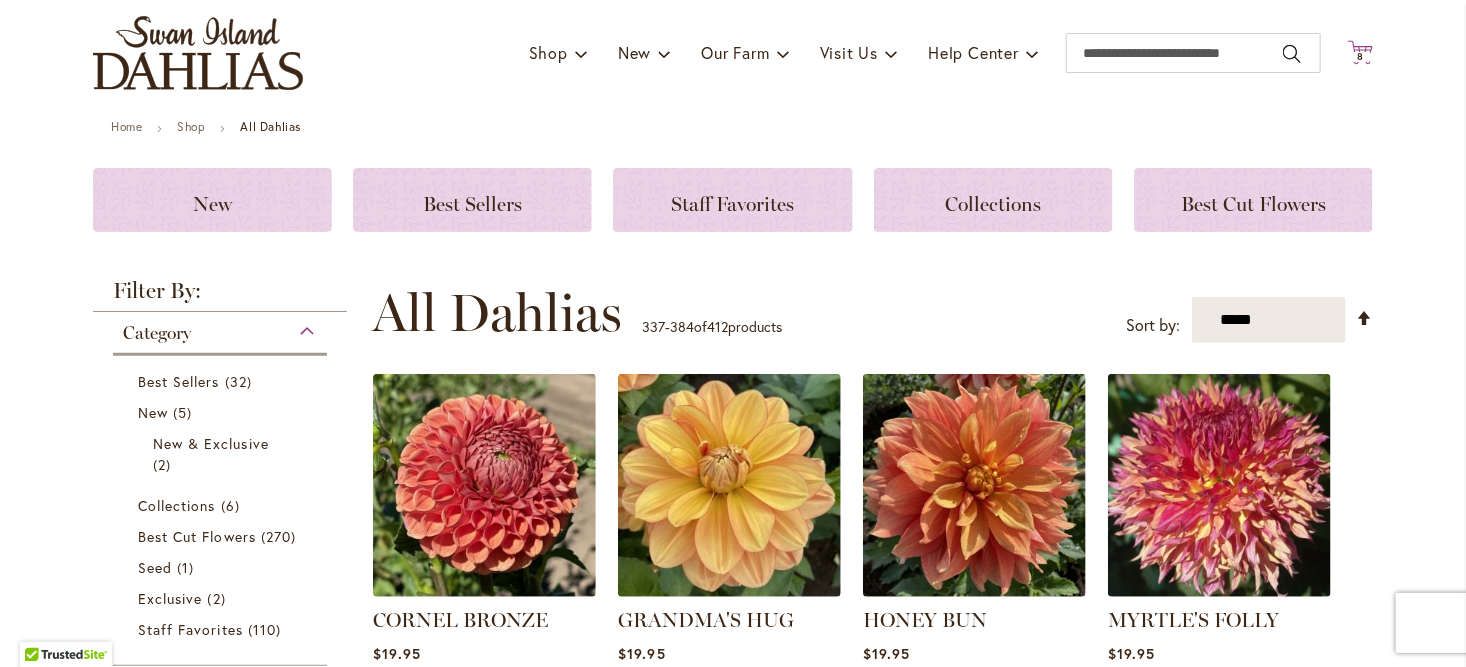 click 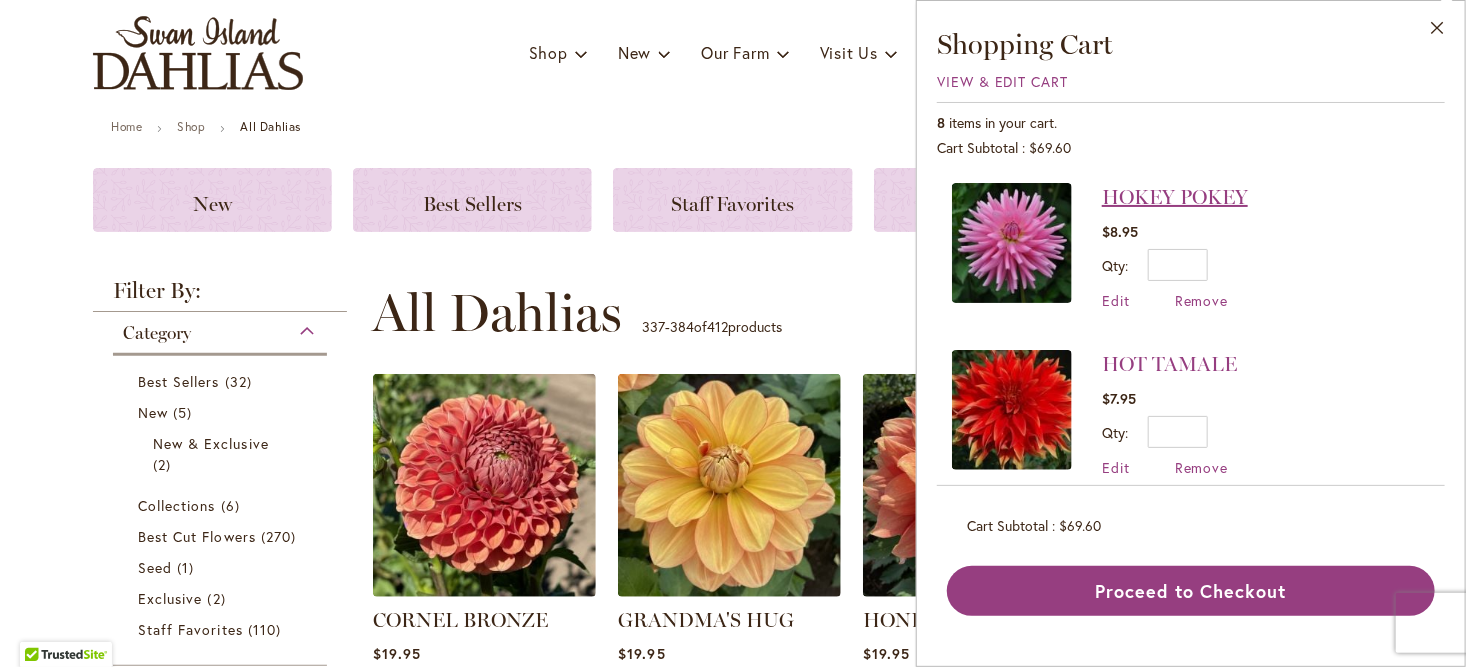click on "HOKEY POKEY" at bounding box center [1175, 197] 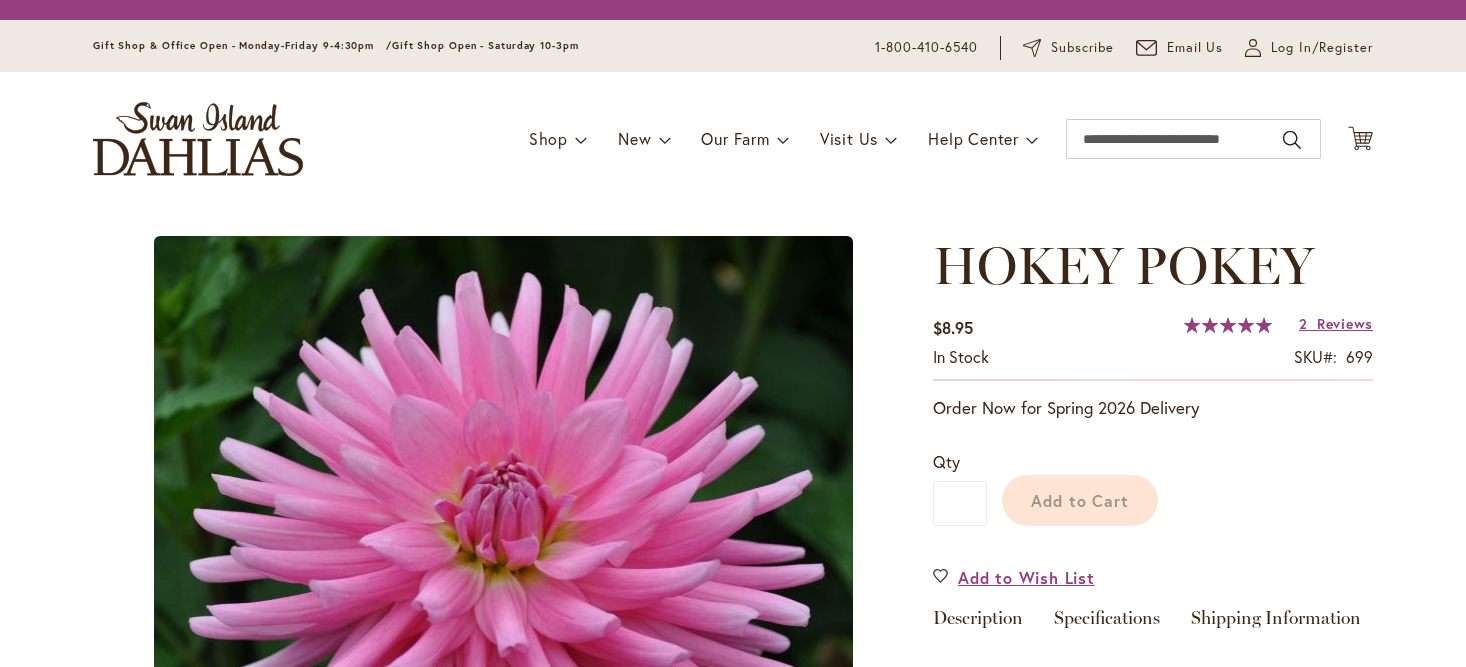 scroll, scrollTop: 0, scrollLeft: 0, axis: both 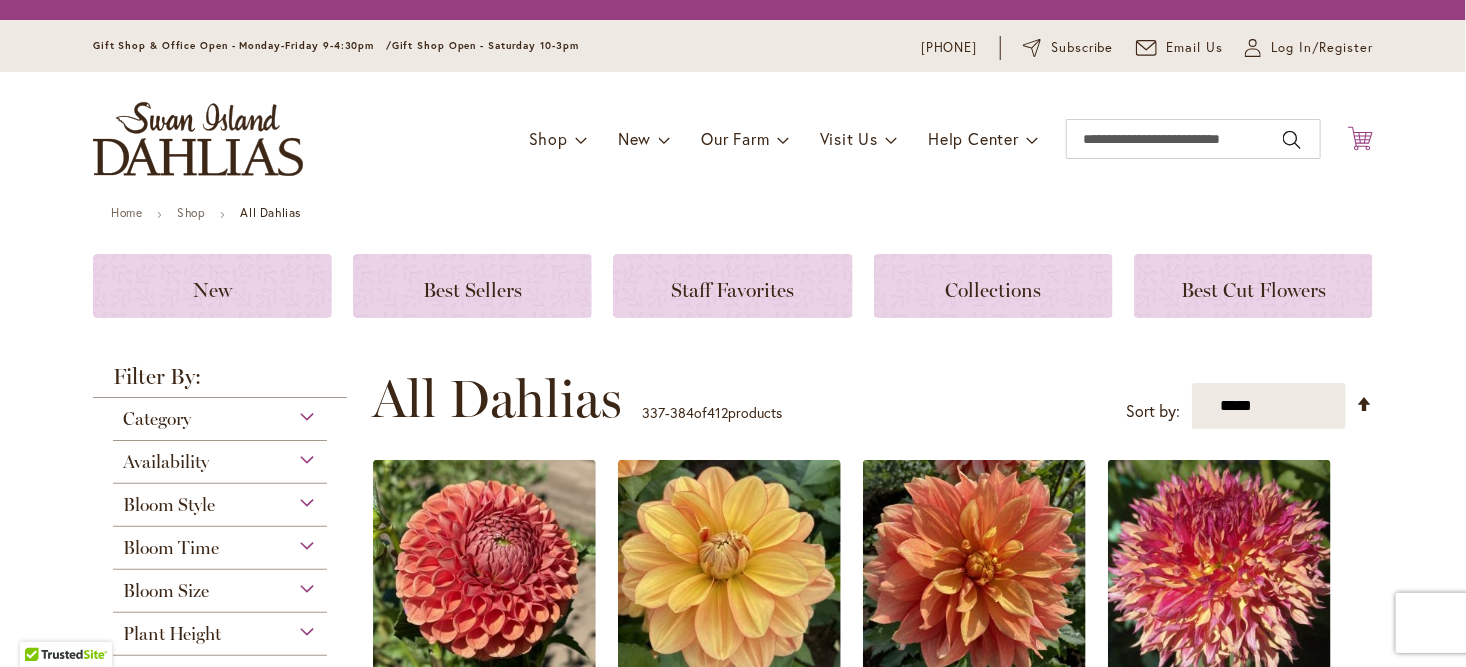 click on "Cart
.cls-1 {
fill: #231f20;
}" 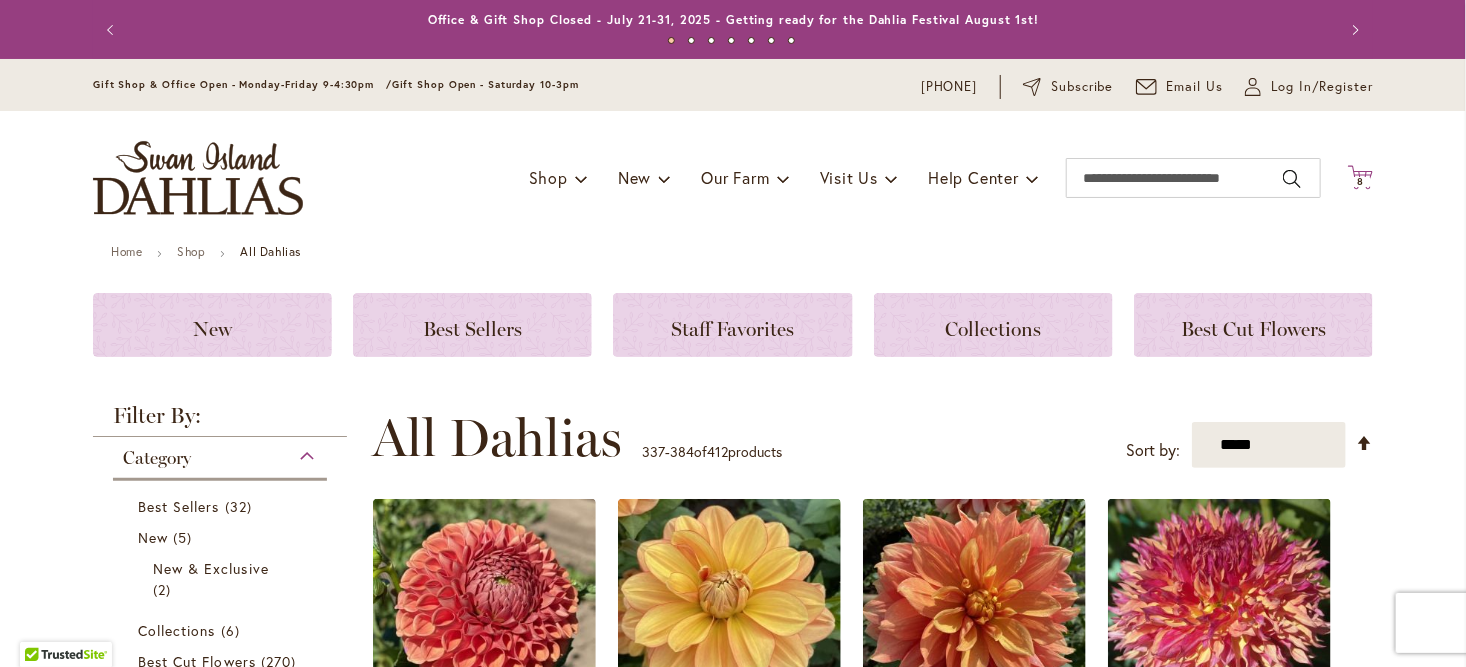 click on "8" at bounding box center [1360, 181] 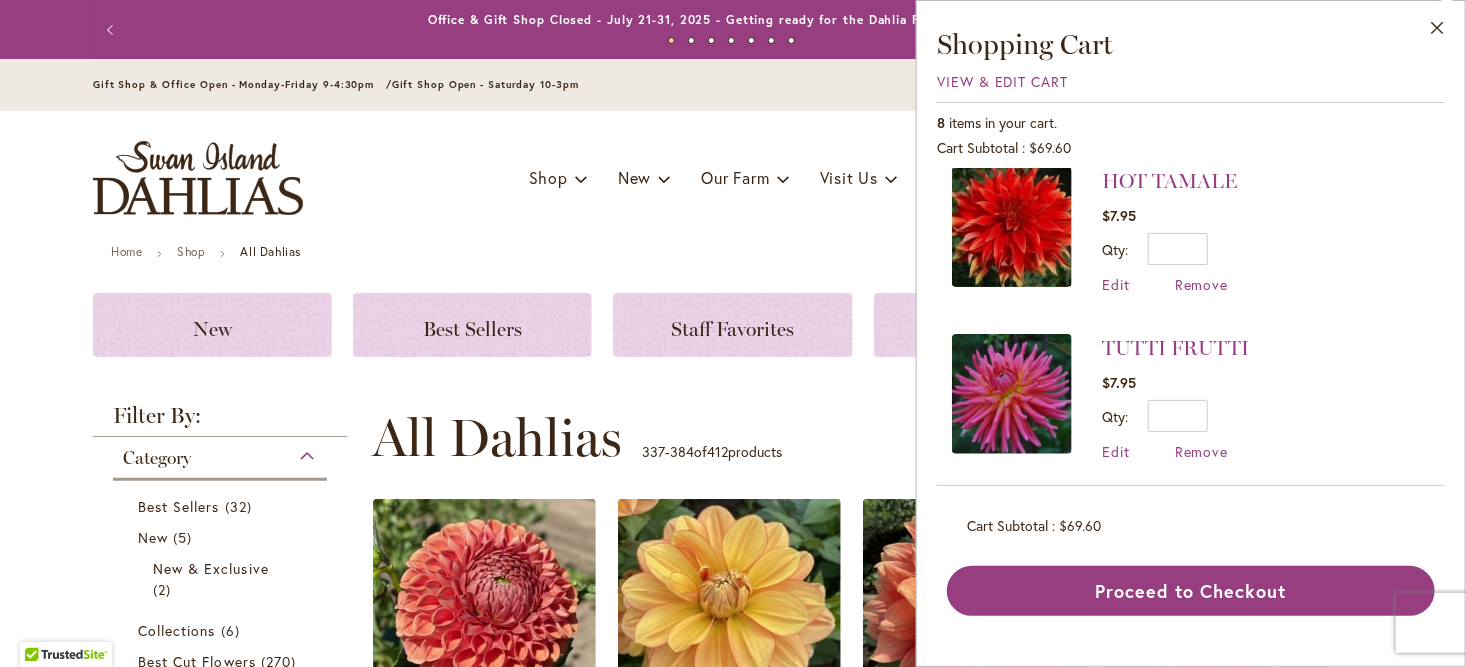 scroll, scrollTop: 189, scrollLeft: 0, axis: vertical 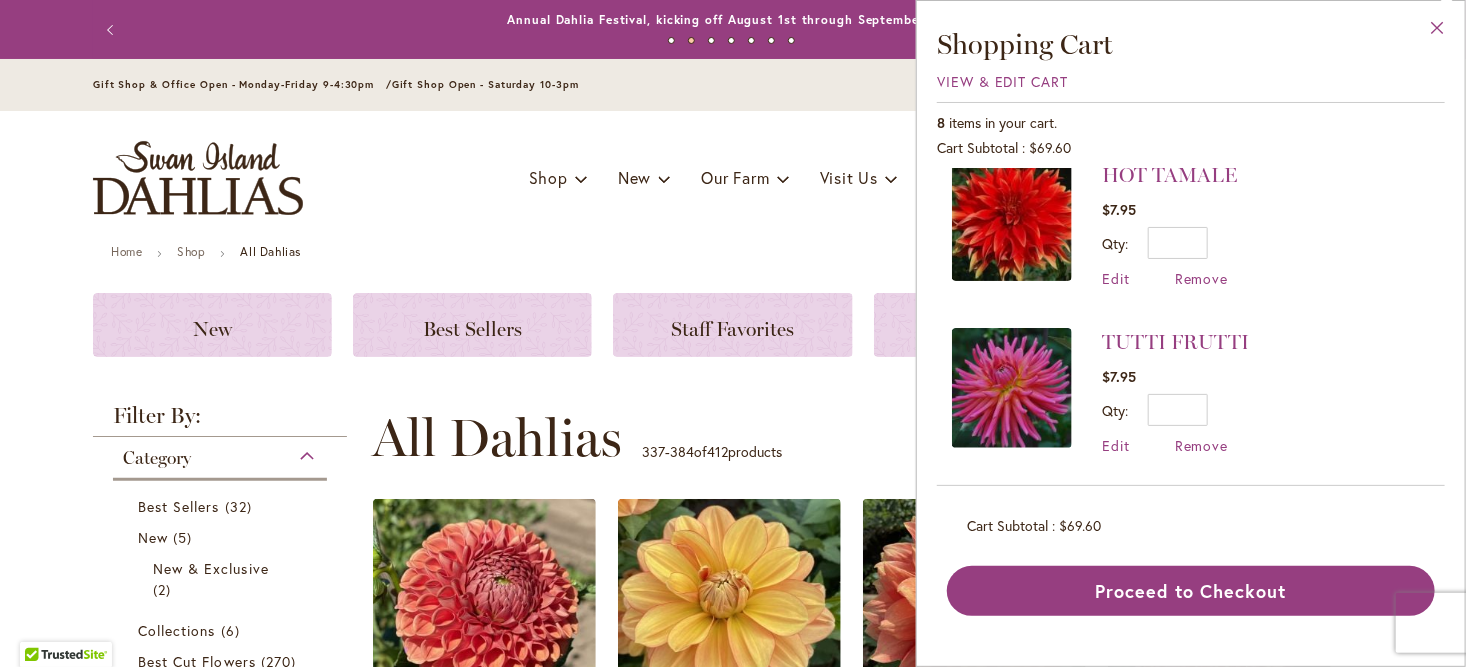 click on "Close" at bounding box center [1437, 32] 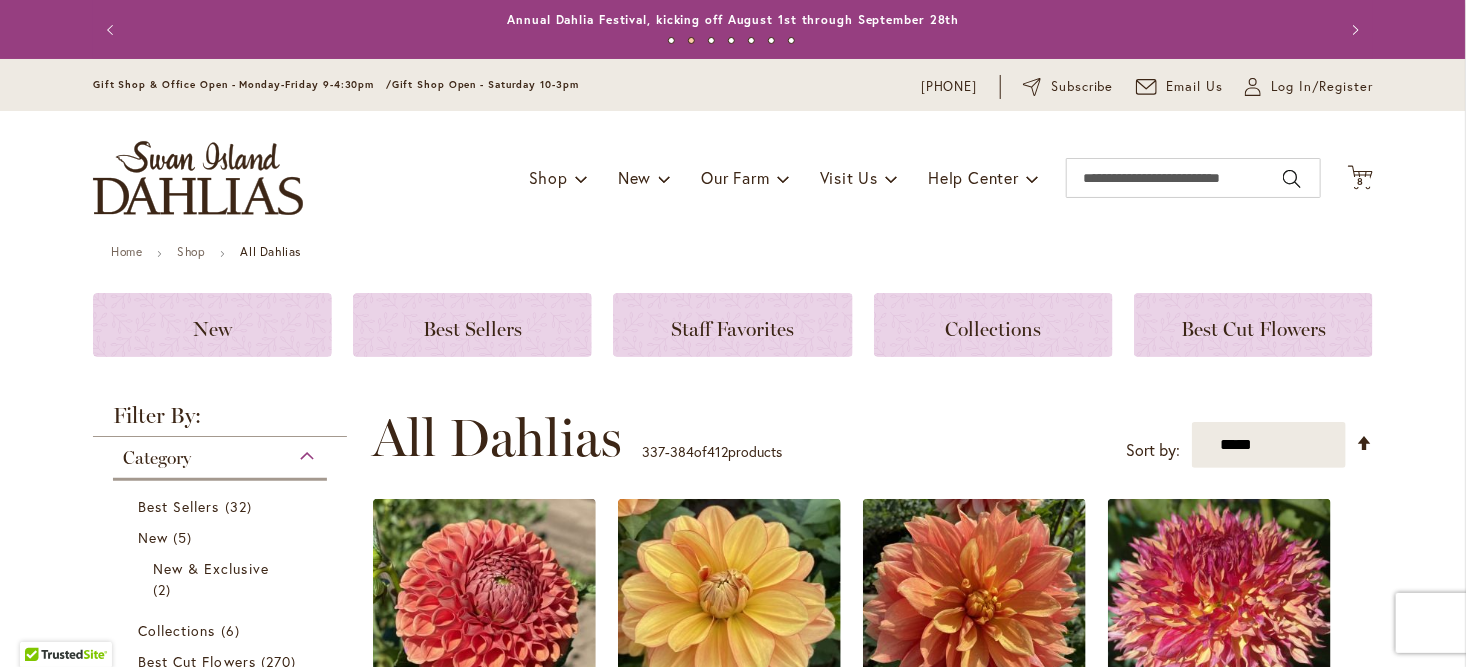 scroll, scrollTop: 100, scrollLeft: 0, axis: vertical 